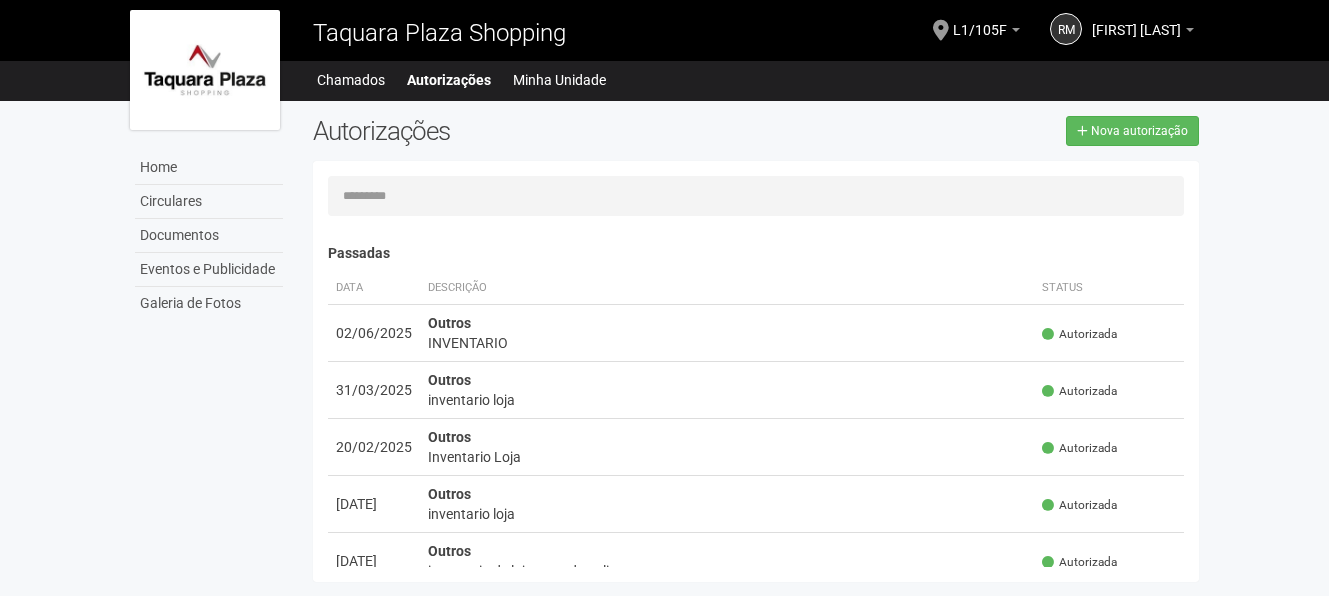 scroll, scrollTop: 0, scrollLeft: 0, axis: both 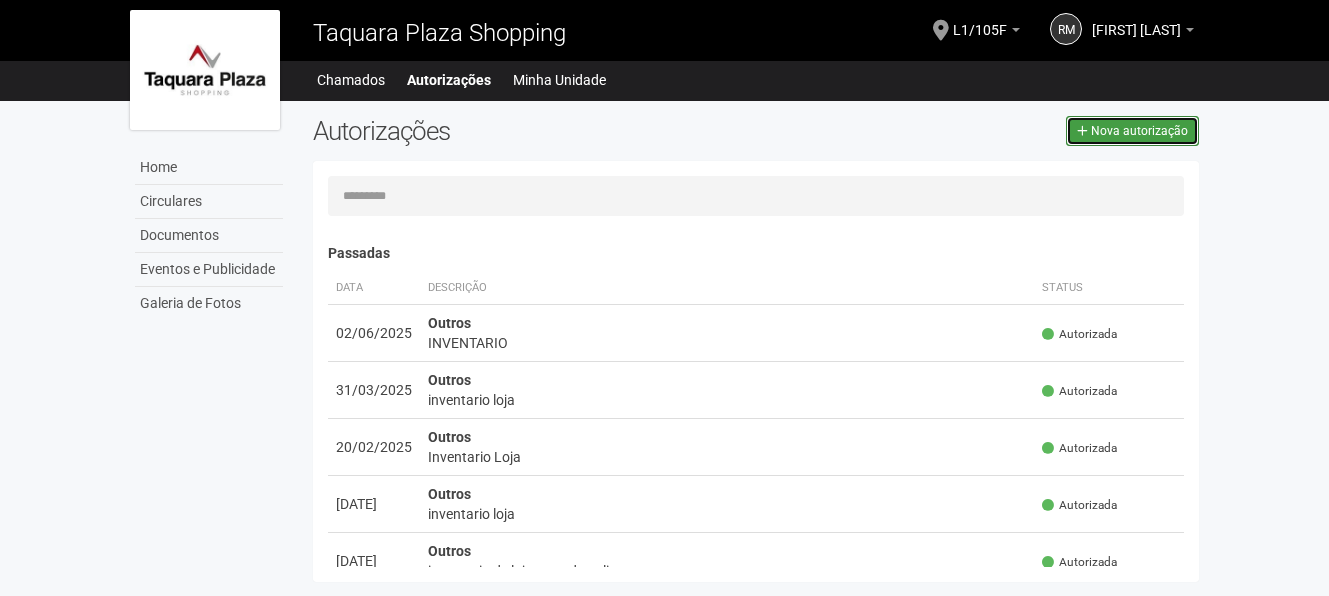 click on "Nova autorização" at bounding box center [1139, 131] 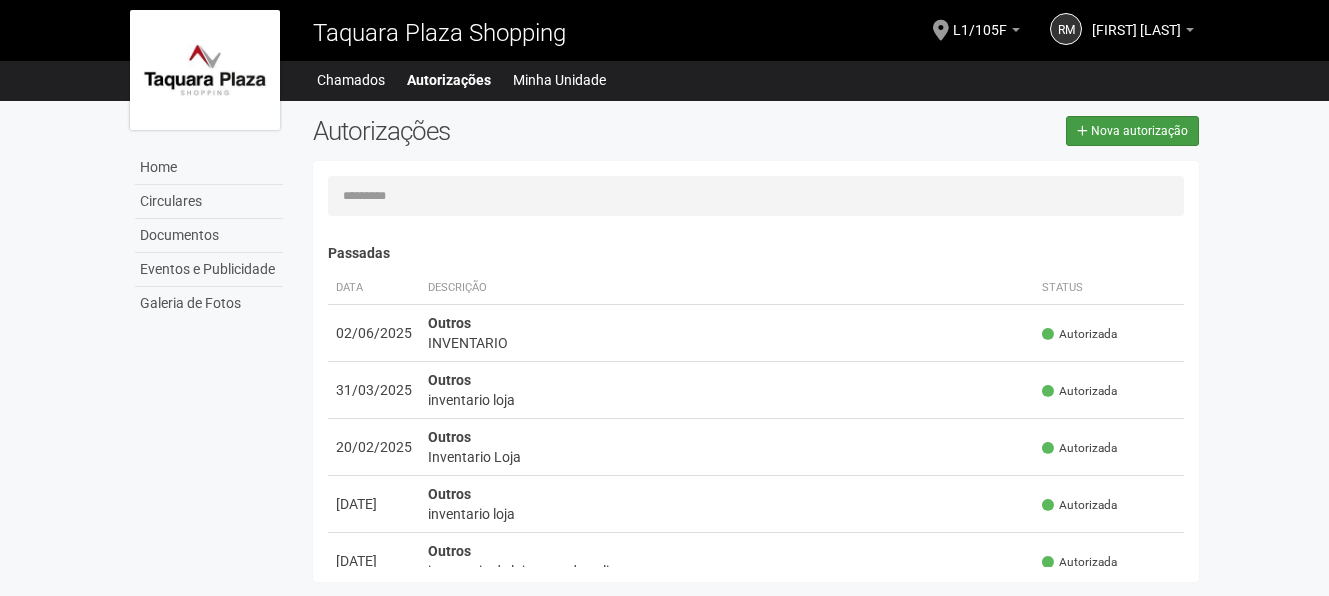 select on "**" 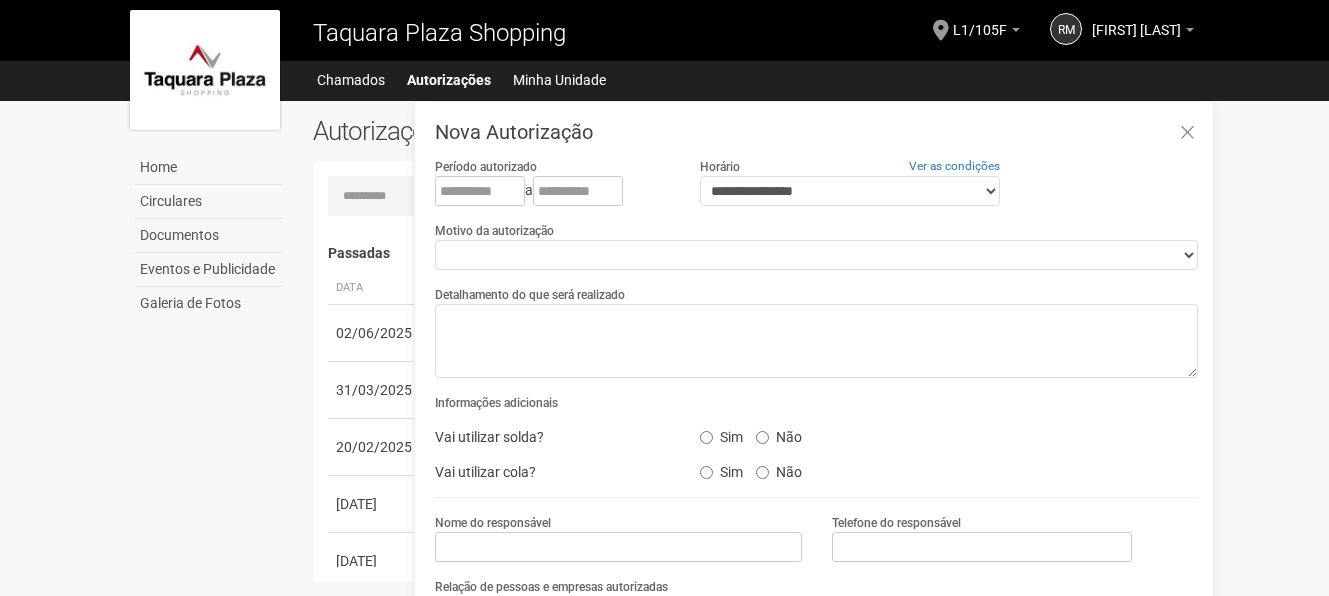 scroll, scrollTop: 31, scrollLeft: 0, axis: vertical 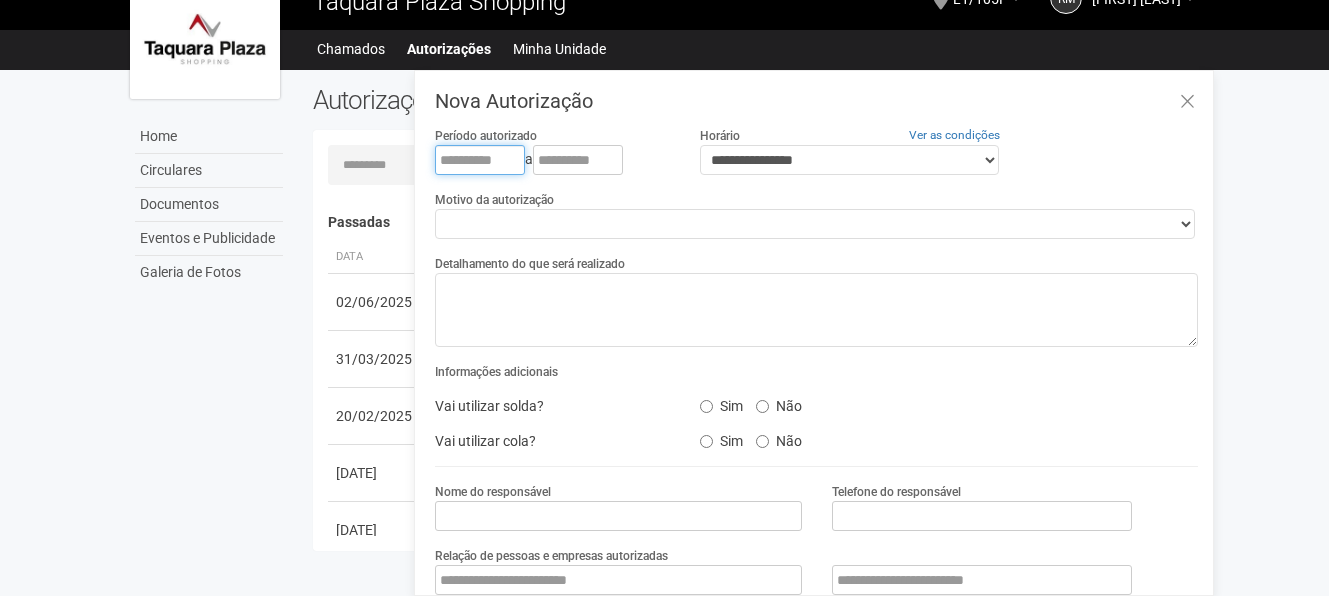 click at bounding box center (480, 160) 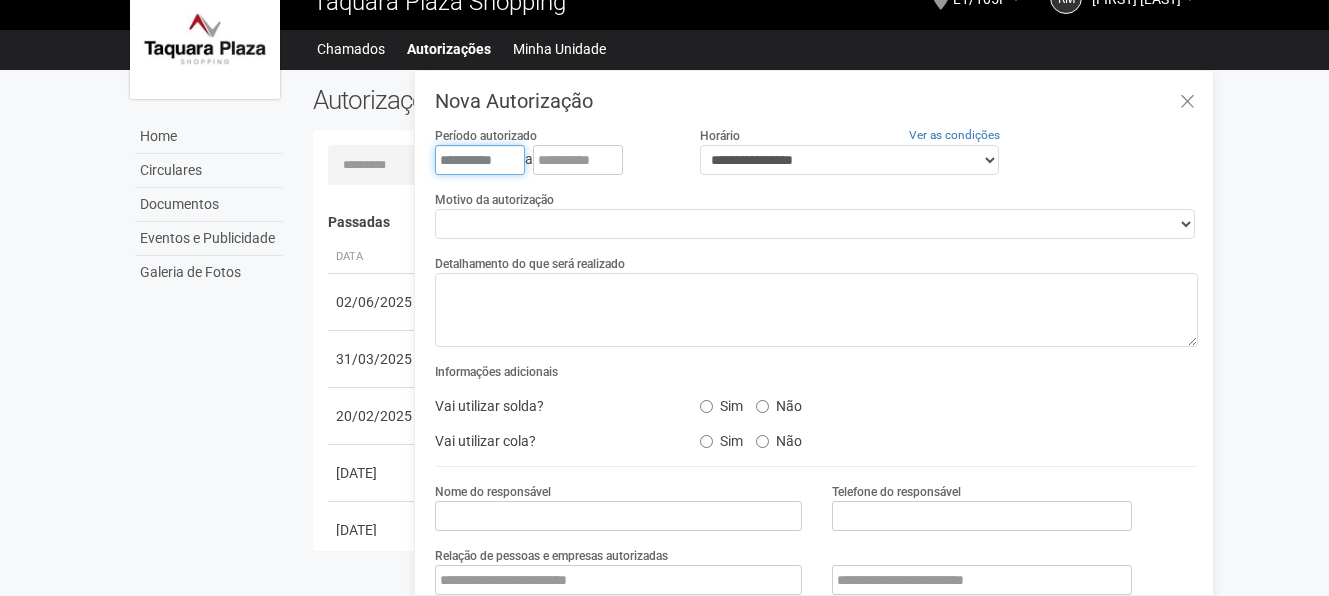 type on "**********" 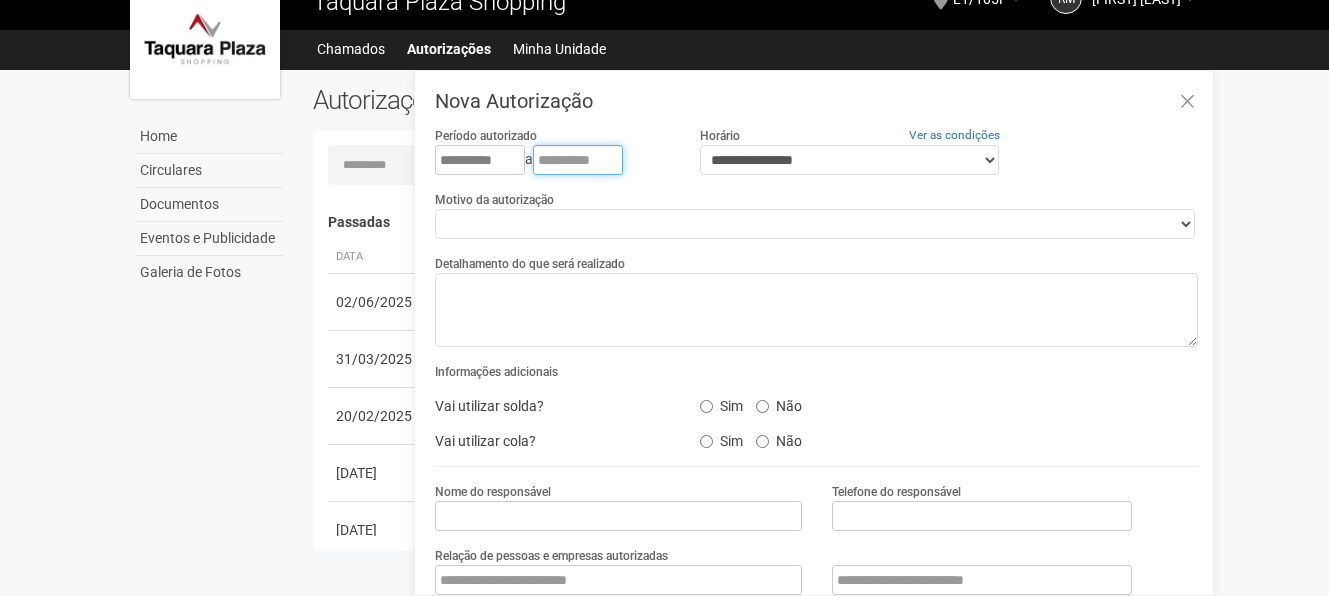 click at bounding box center (578, 160) 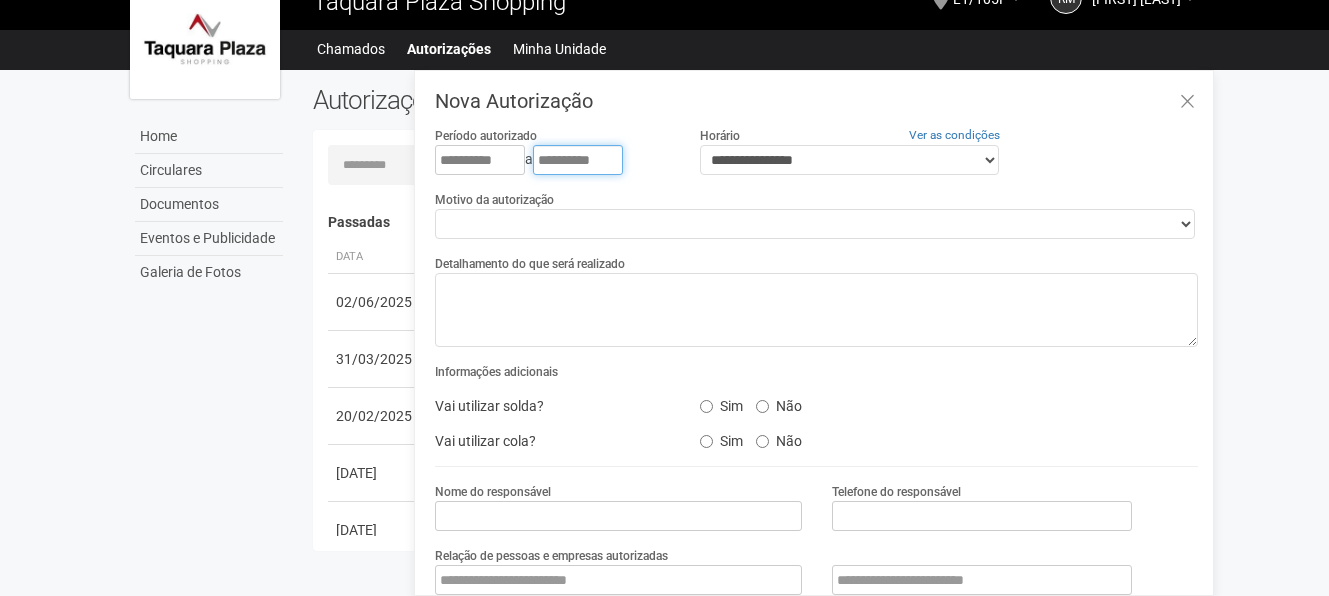 type on "**********" 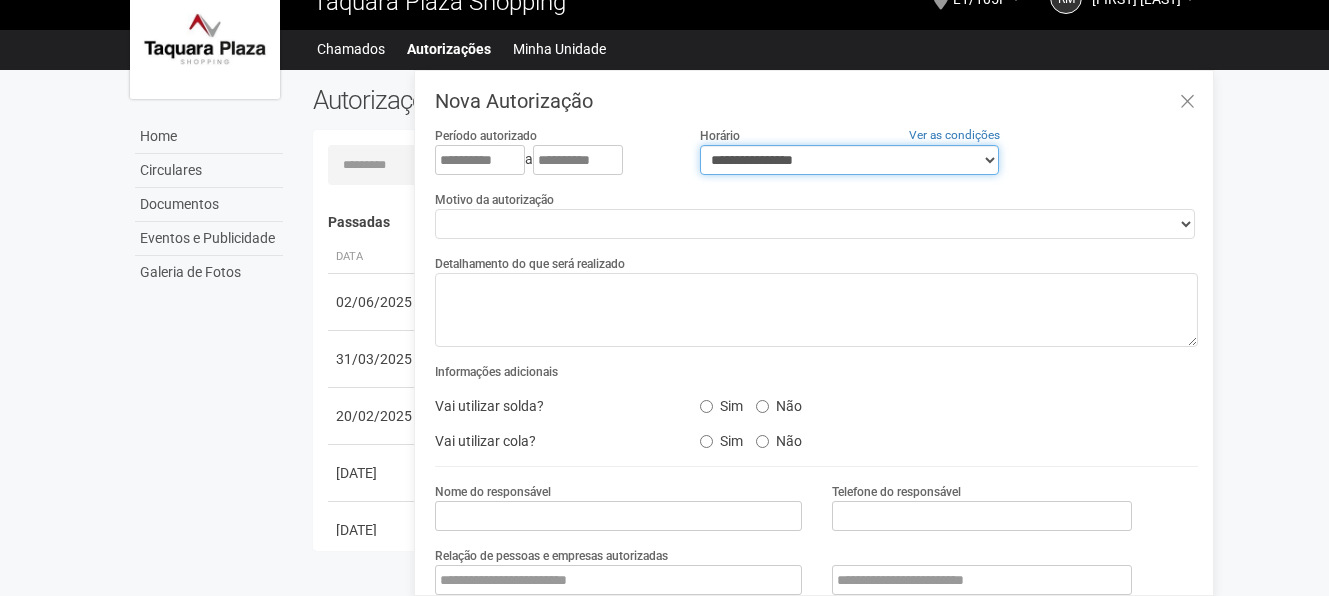click on "**********" at bounding box center (849, 160) 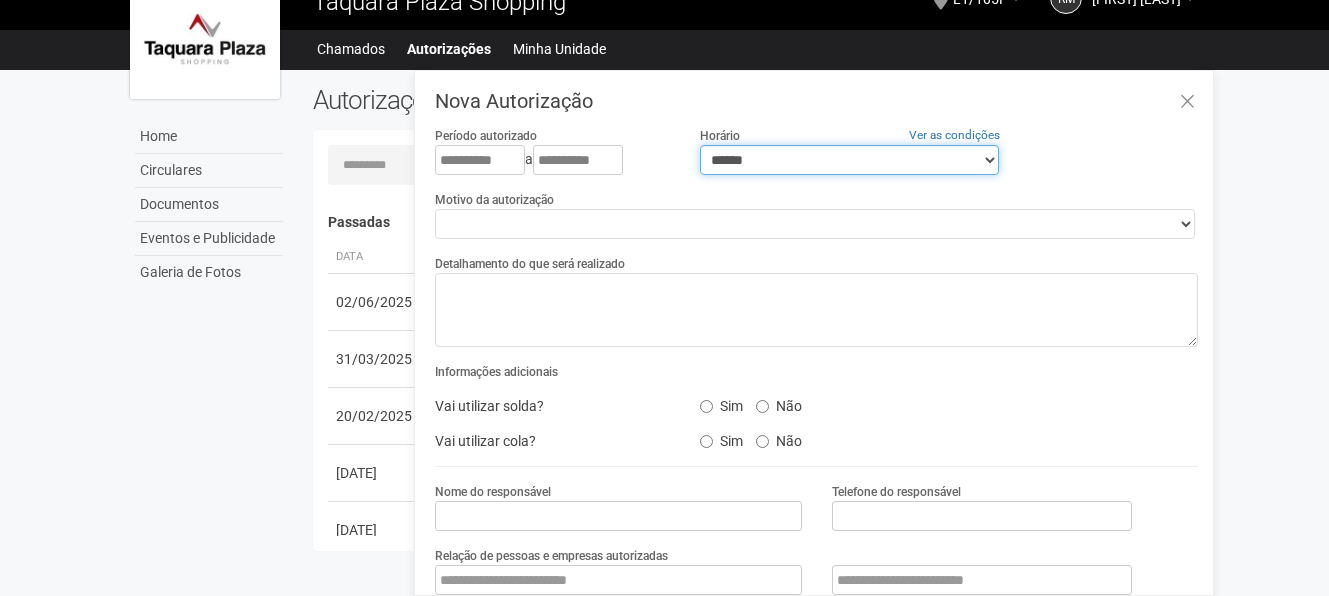 click on "**********" at bounding box center (849, 160) 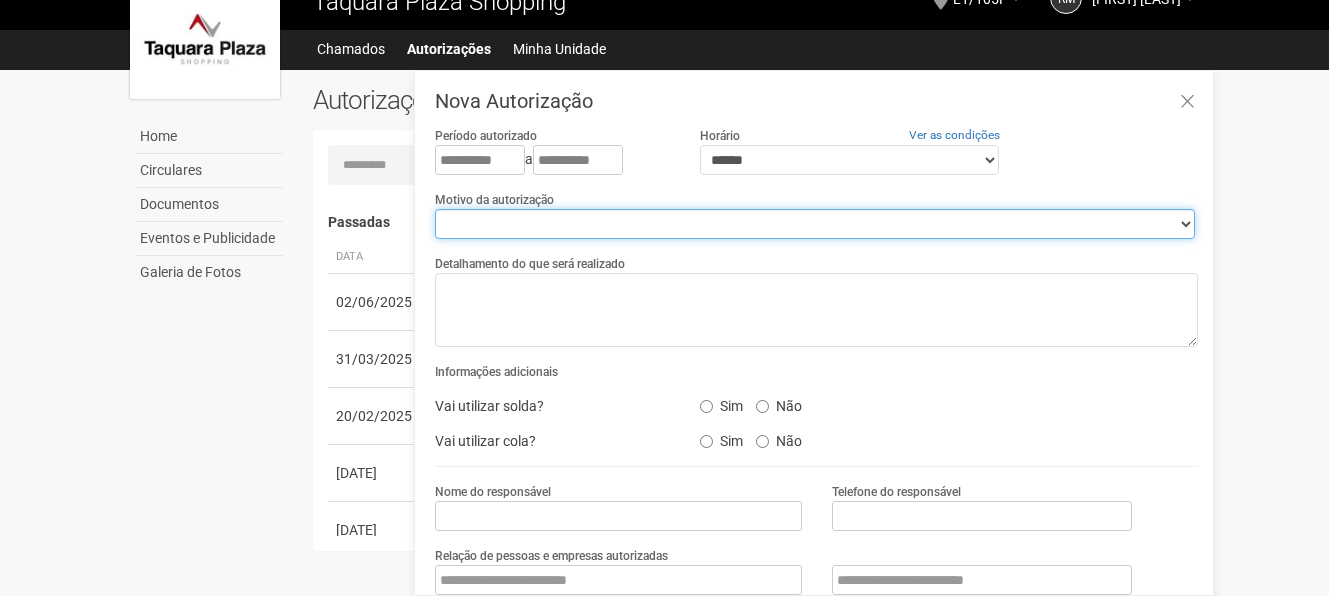click on "**********" at bounding box center [815, 224] 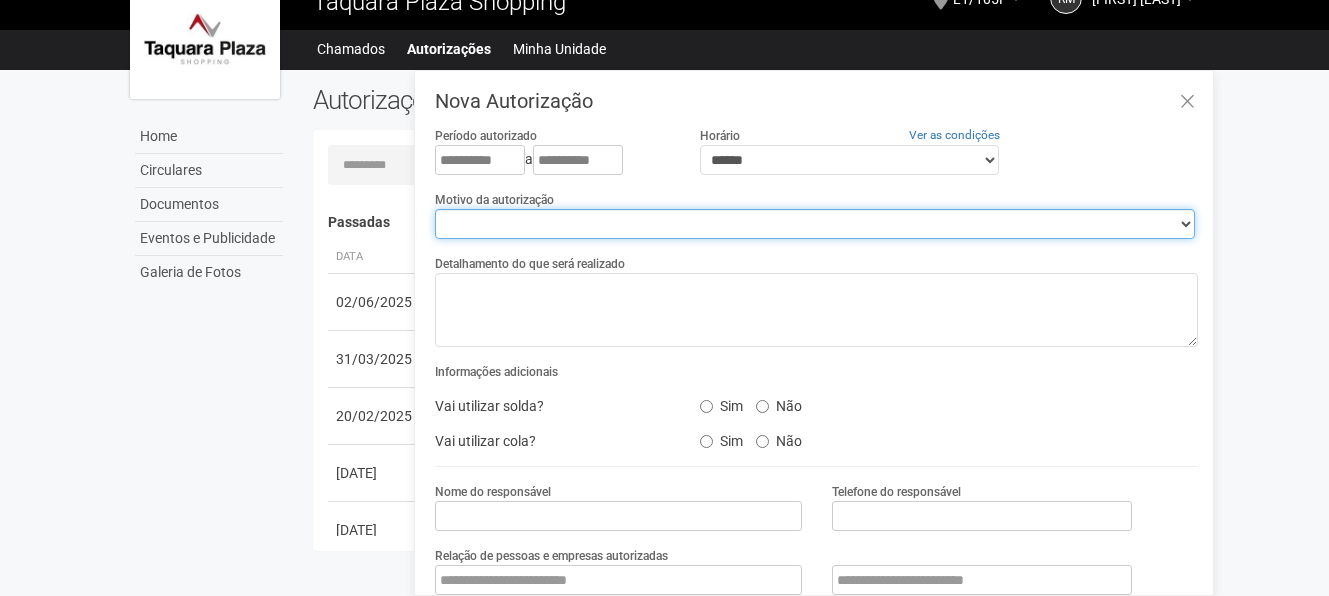 click on "**********" at bounding box center (815, 224) 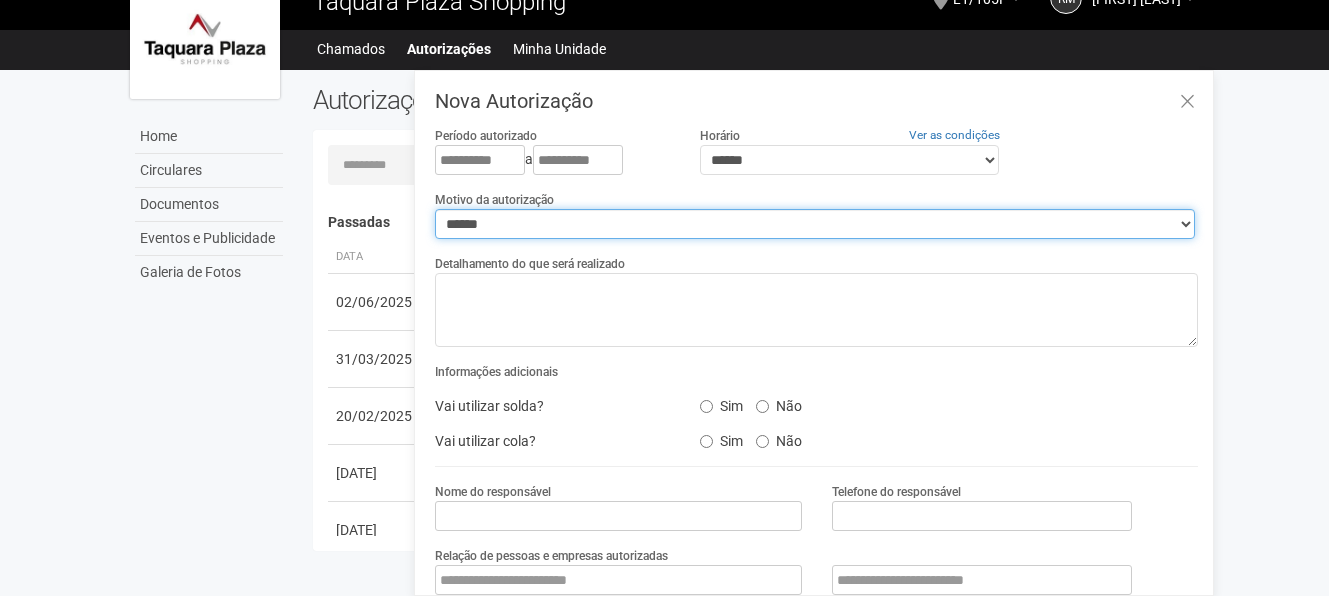 click on "**********" at bounding box center (815, 224) 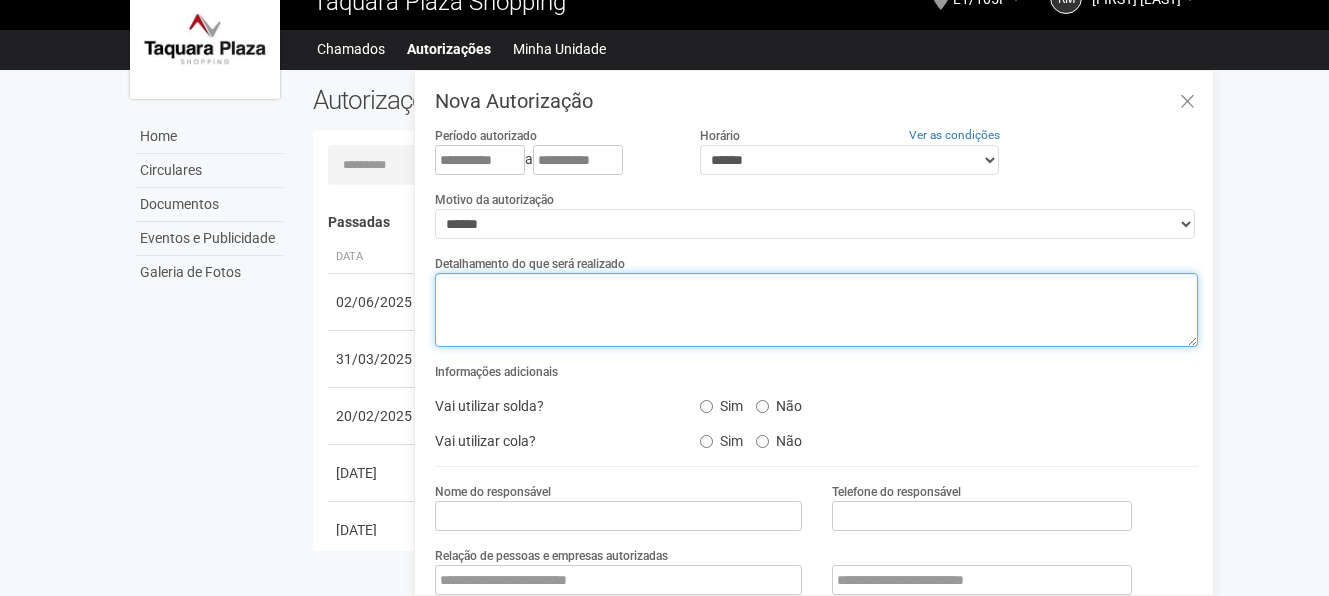 click at bounding box center (816, 310) 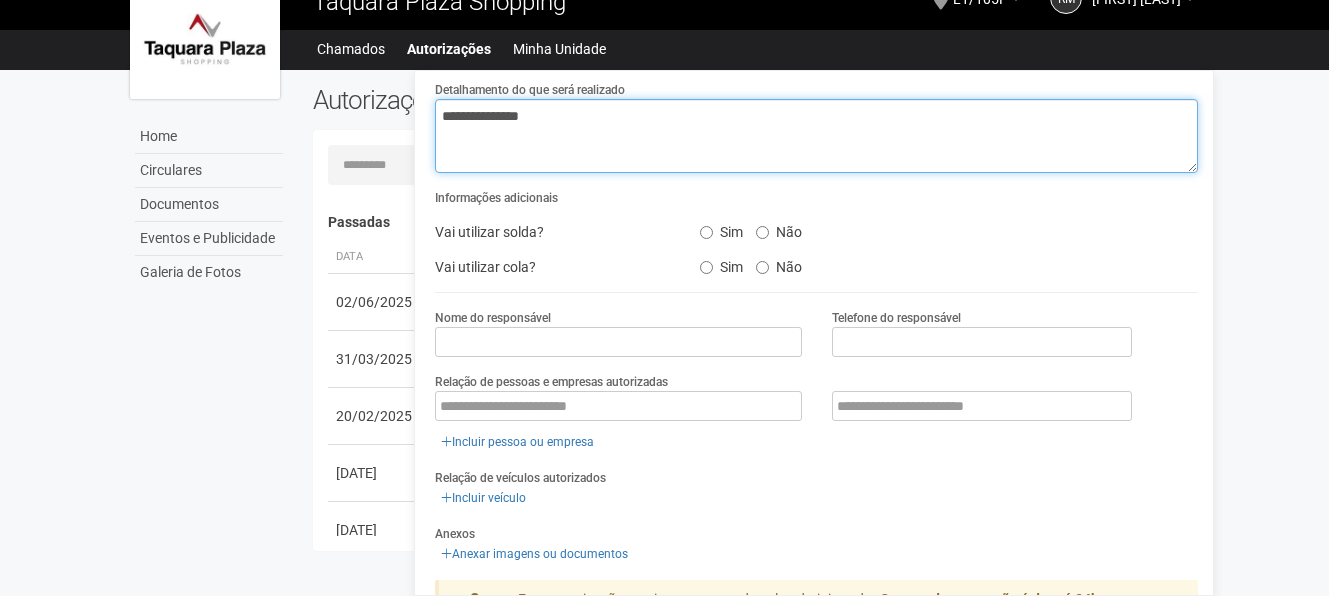 scroll, scrollTop: 200, scrollLeft: 0, axis: vertical 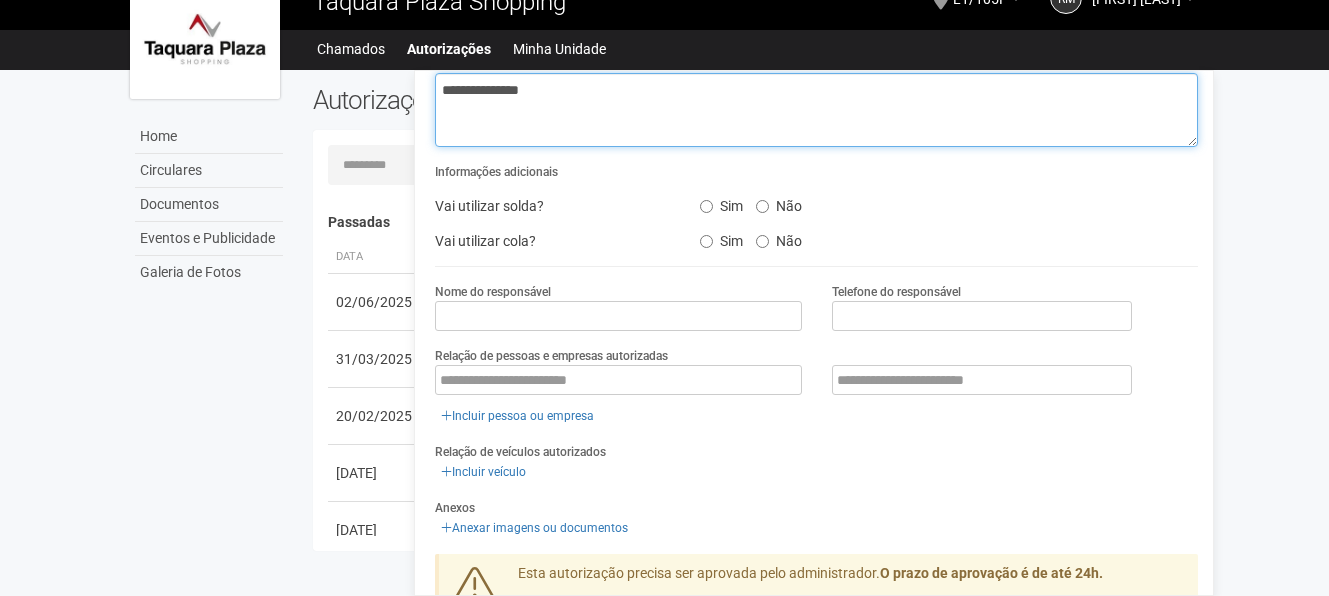 type on "**********" 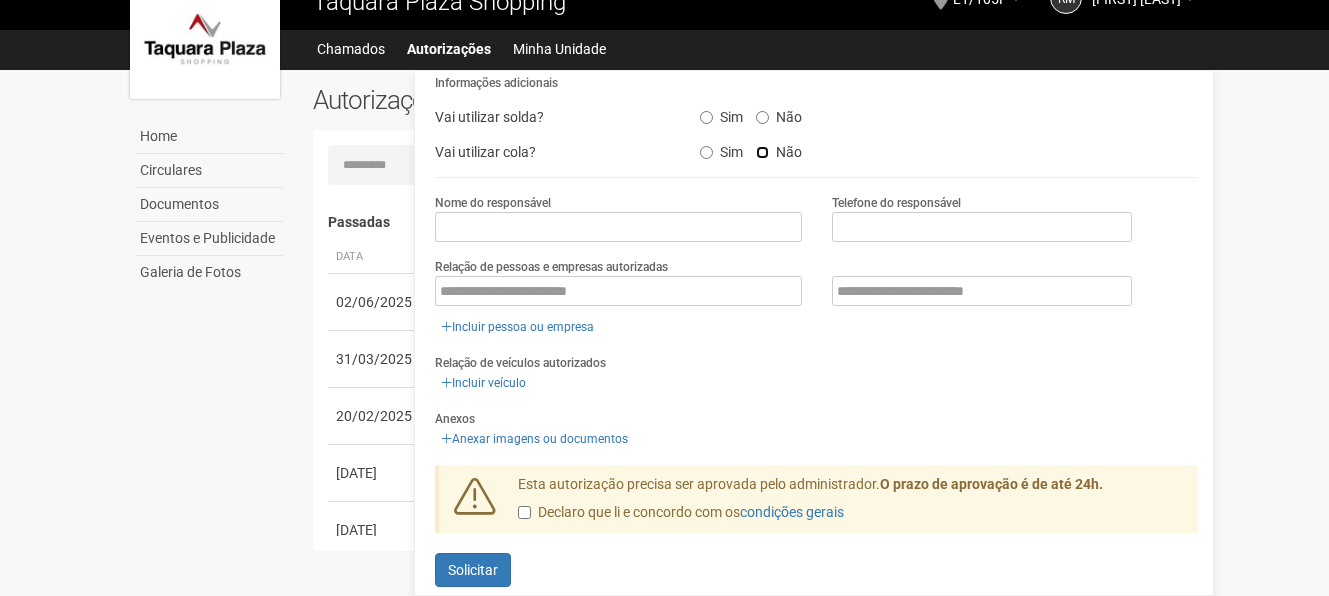scroll, scrollTop: 300, scrollLeft: 0, axis: vertical 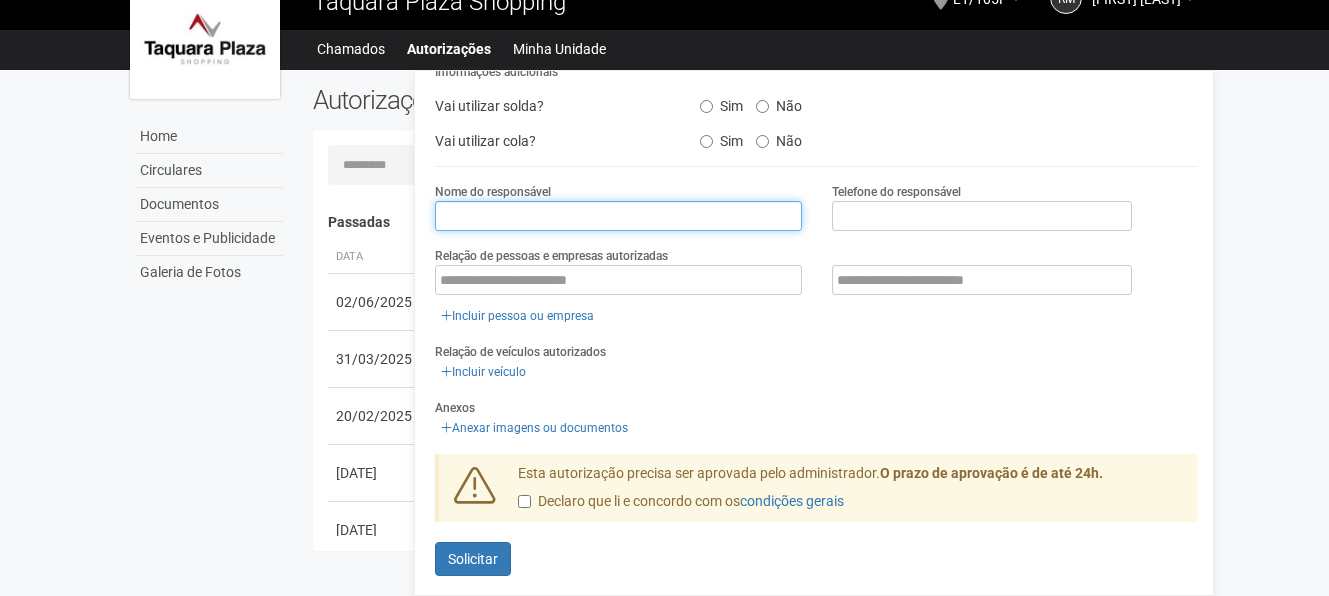 click at bounding box center [618, 216] 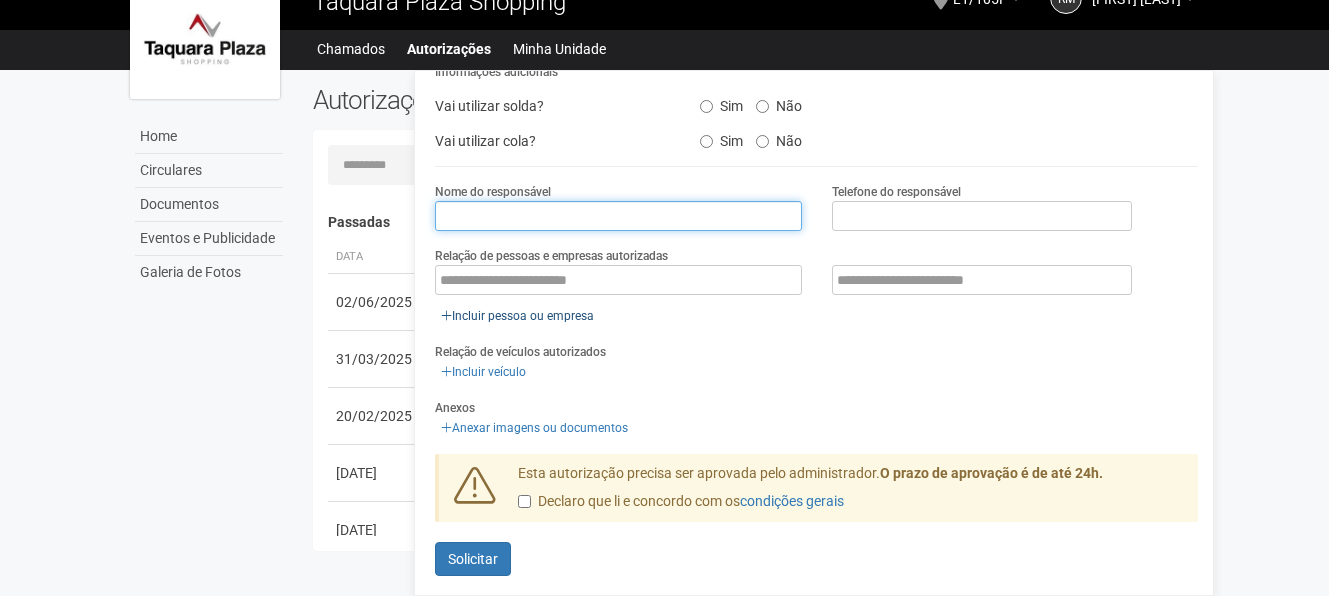 type on "**********" 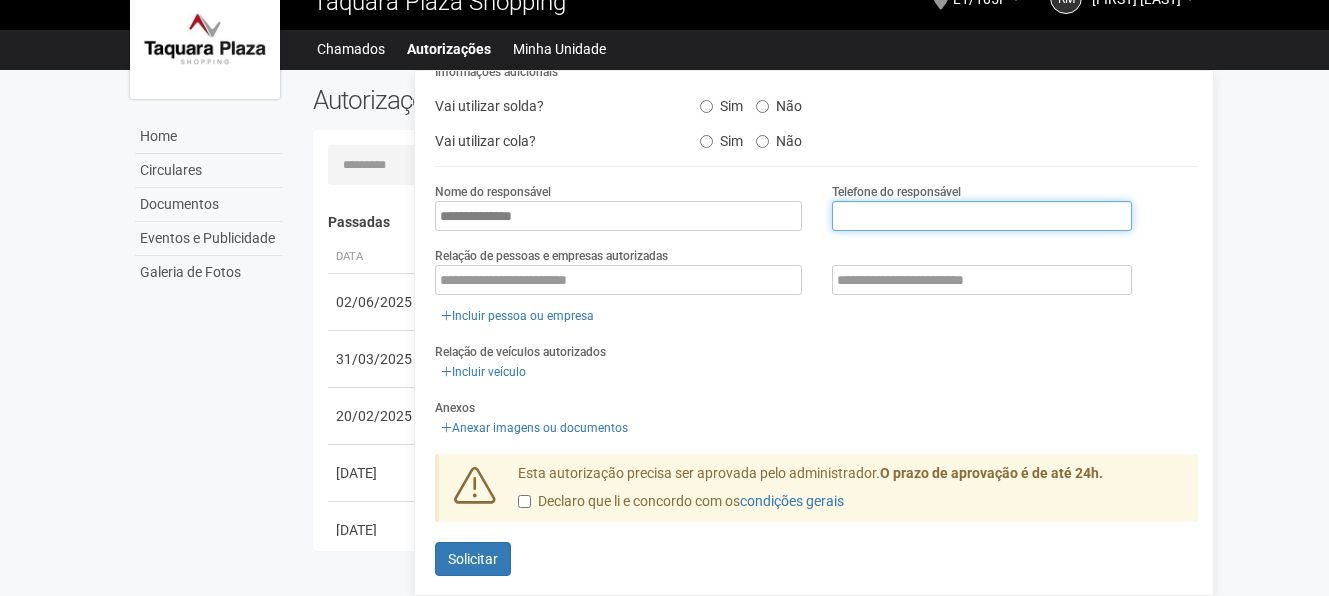 click at bounding box center (982, 216) 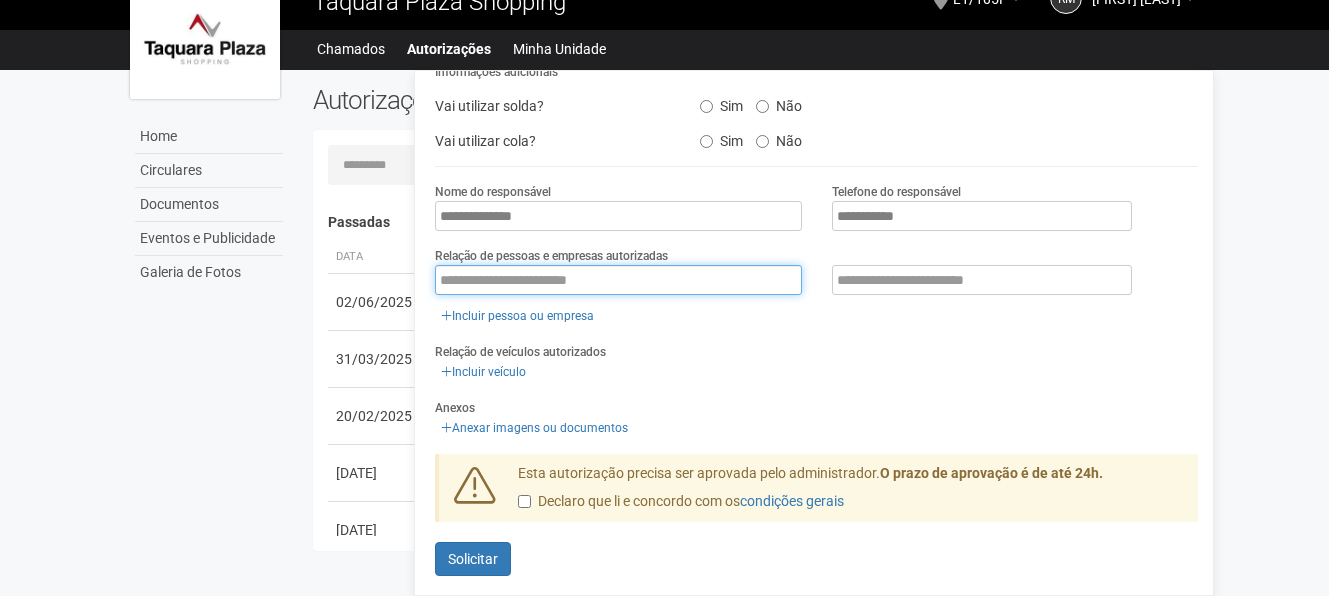 click at bounding box center (618, 280) 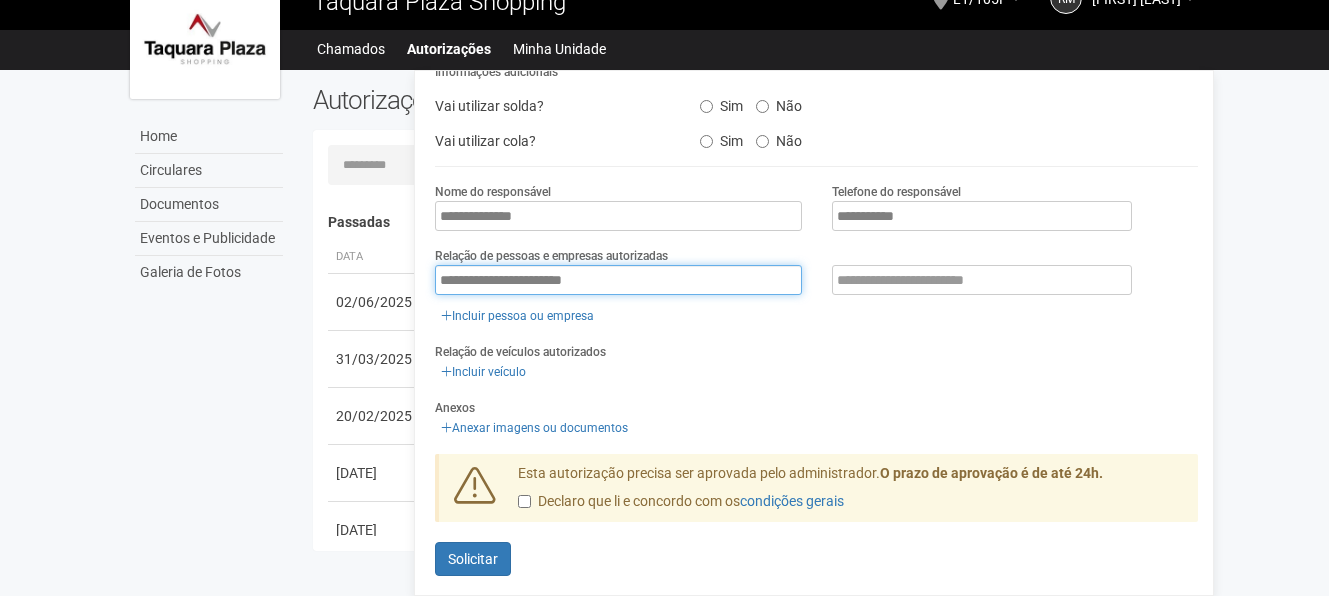 type on "**********" 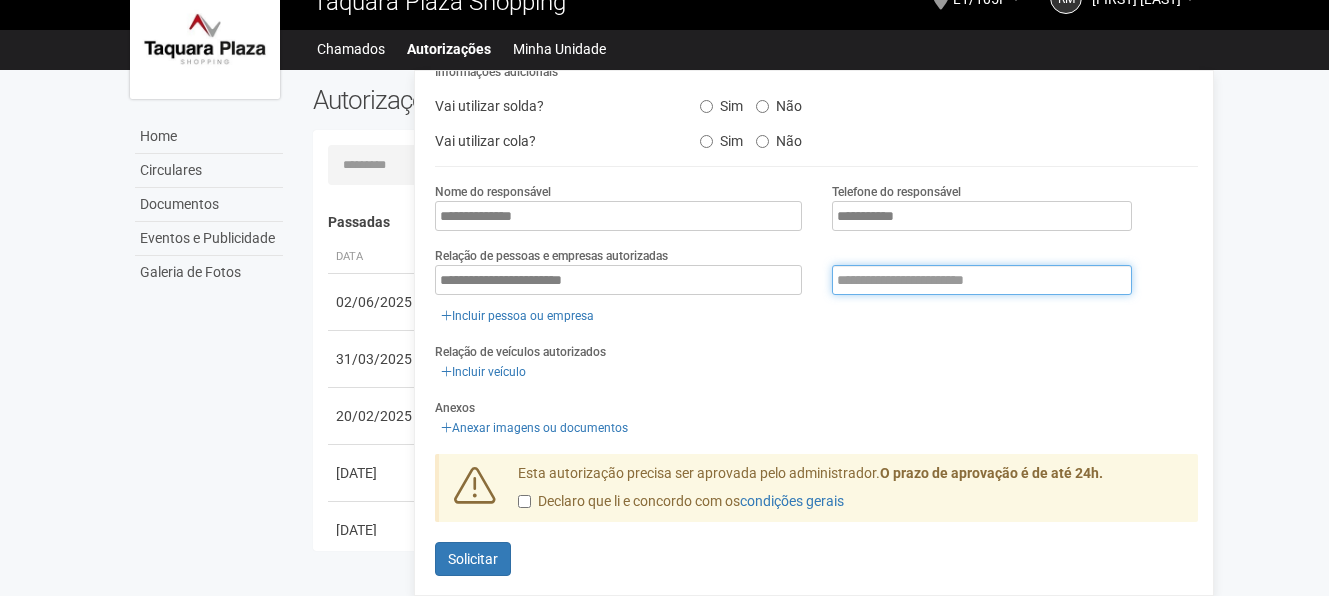 click at bounding box center (982, 280) 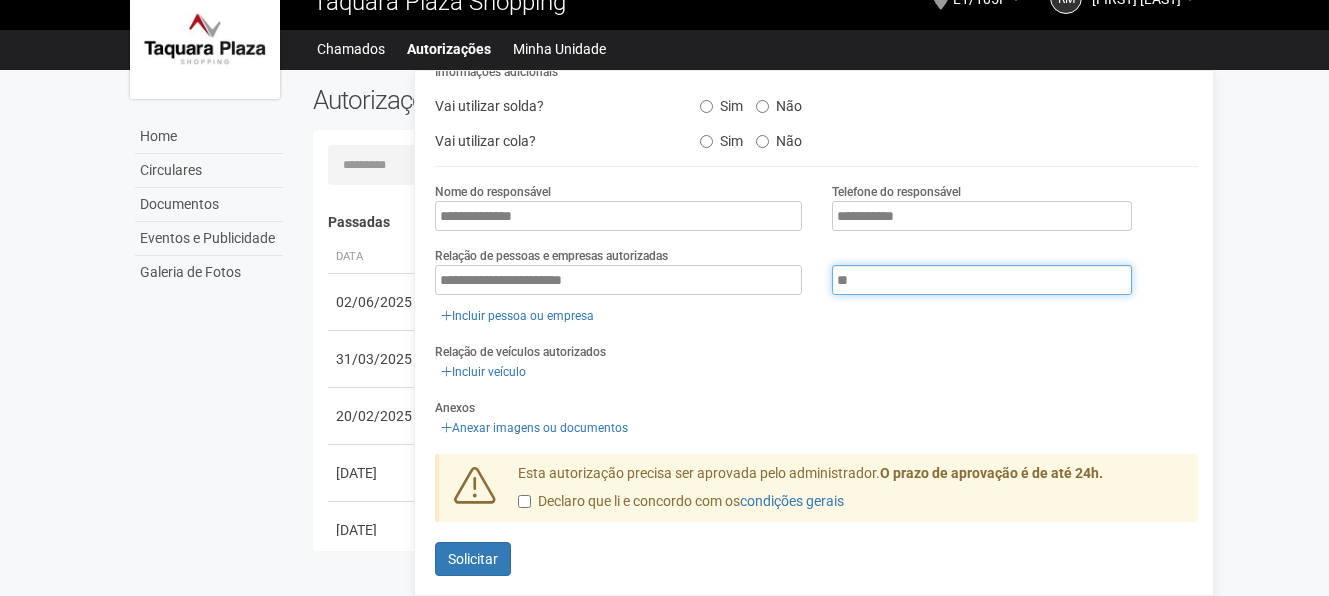 type on "*" 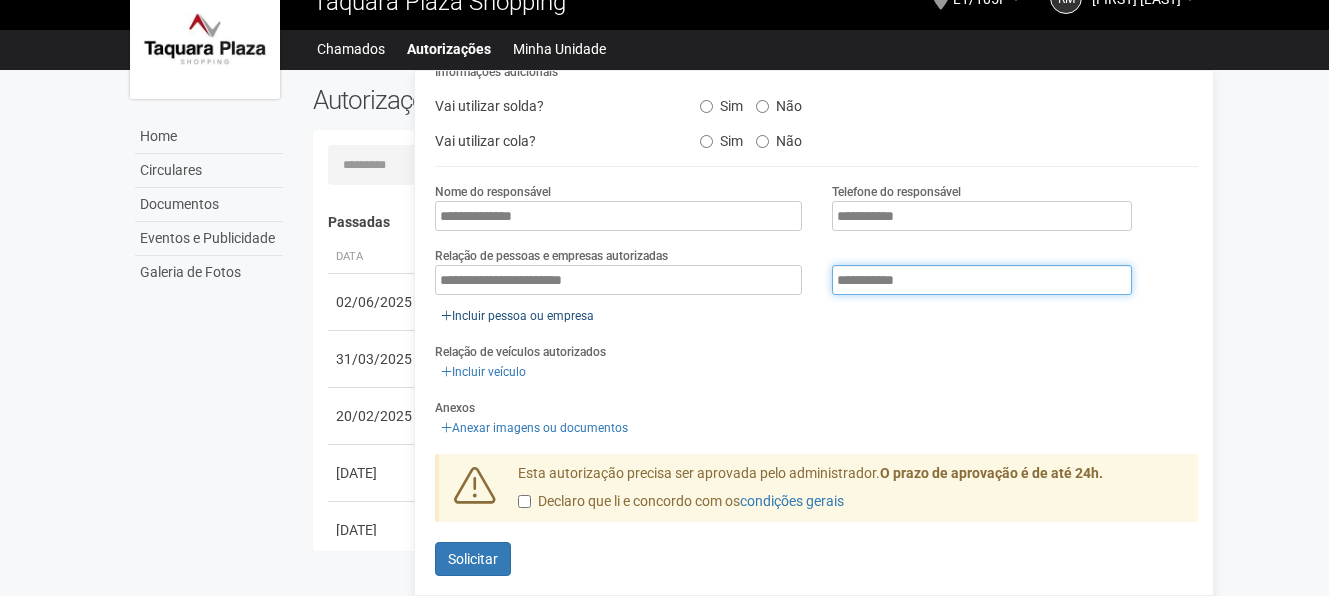 type on "**********" 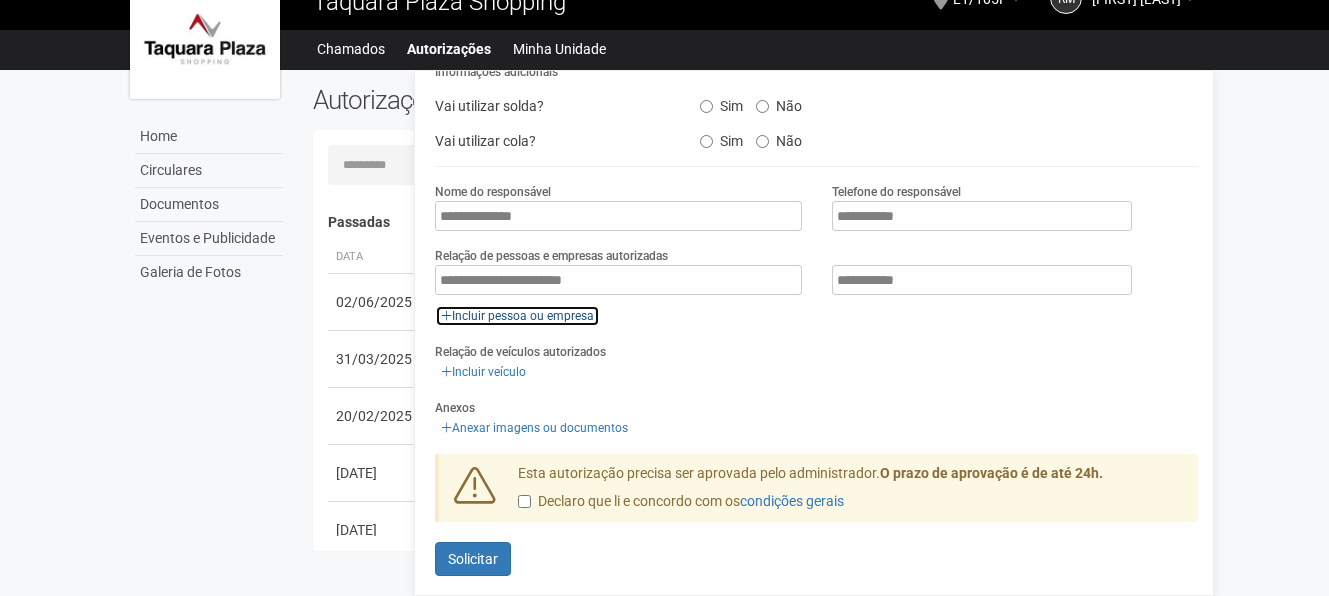 click on "Incluir pessoa ou empresa" at bounding box center [517, 316] 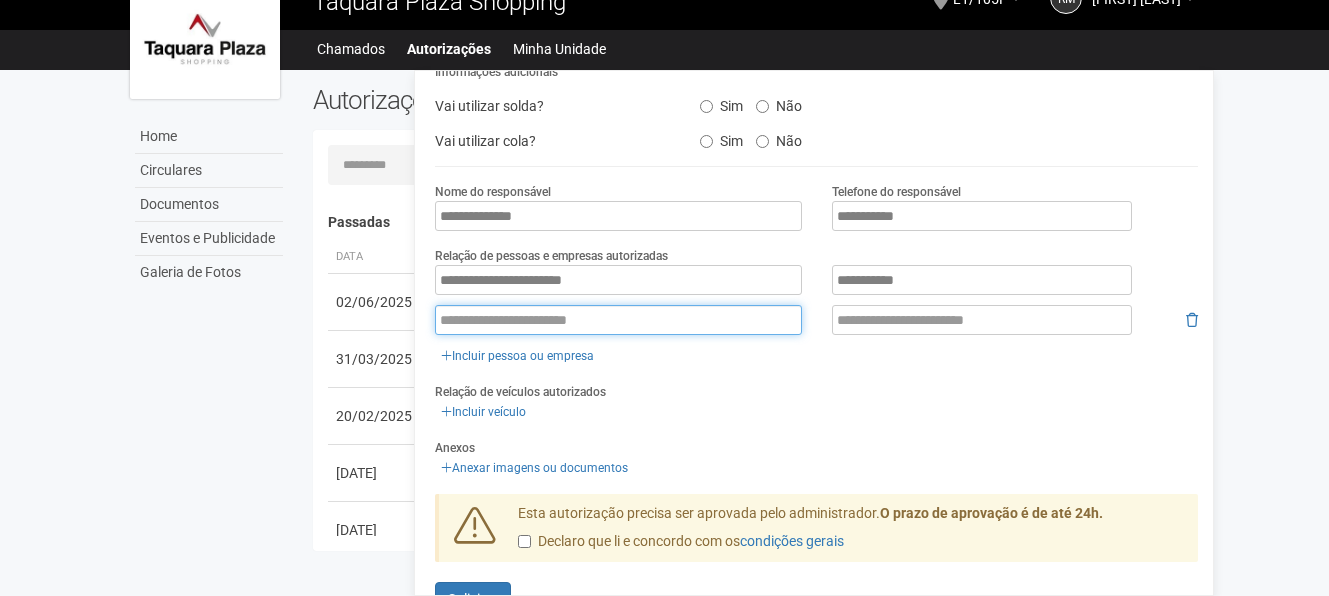 click at bounding box center (618, 320) 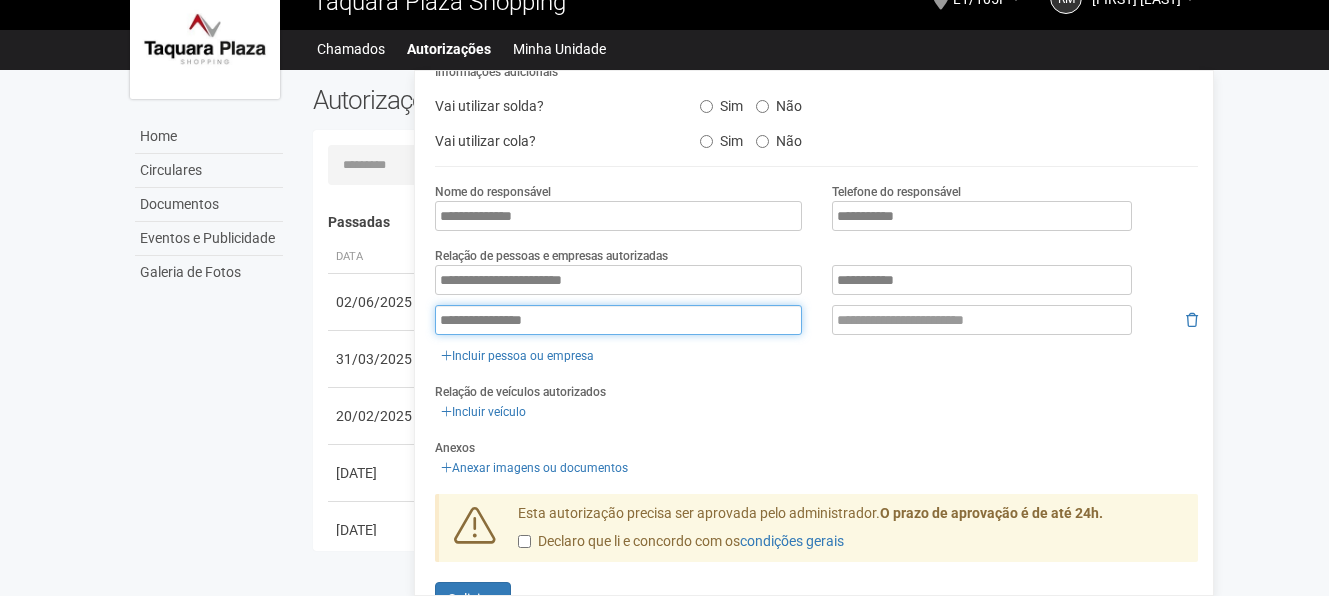 type on "**********" 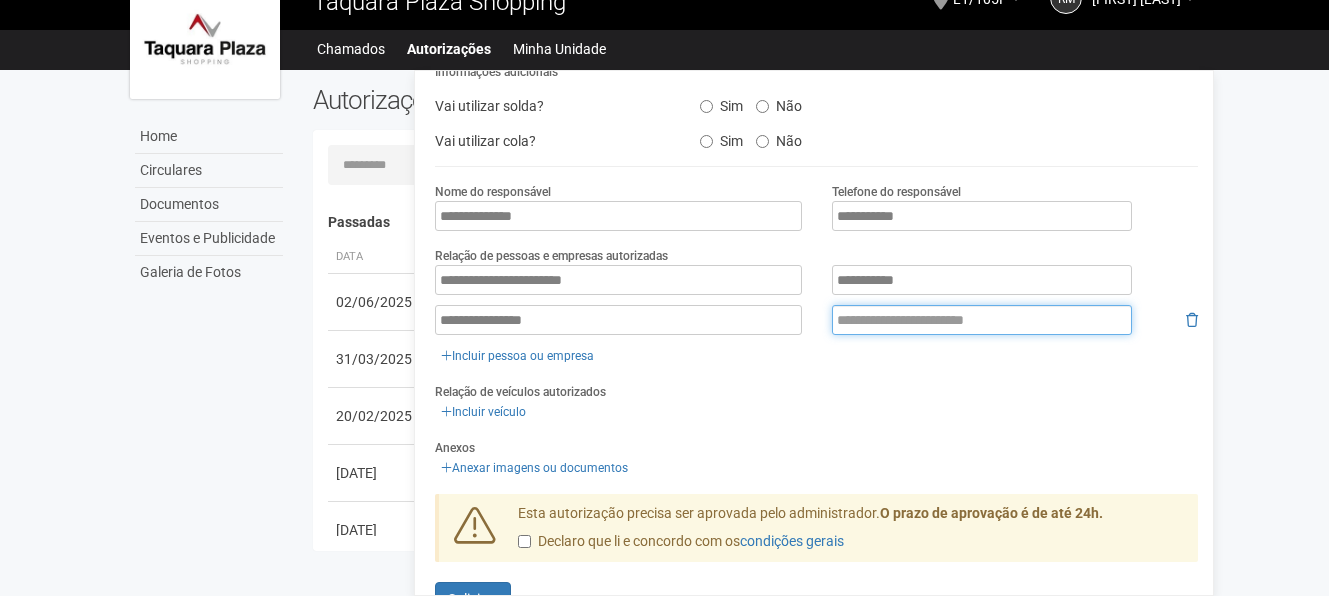 click at bounding box center [982, 320] 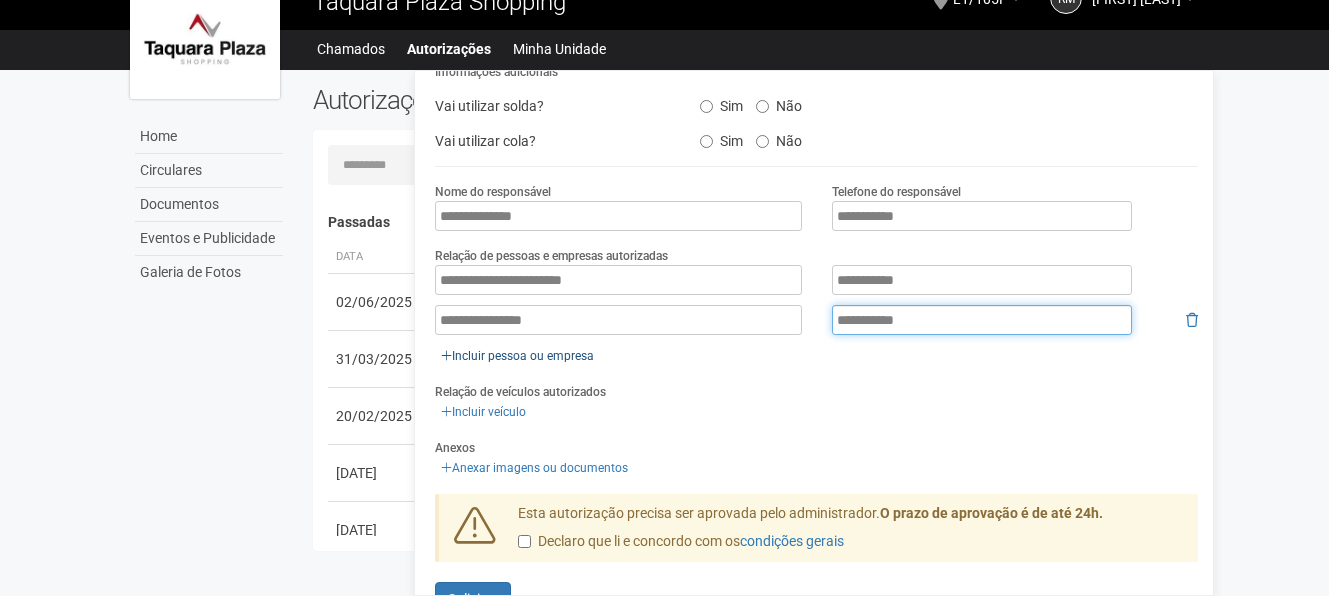 type on "**********" 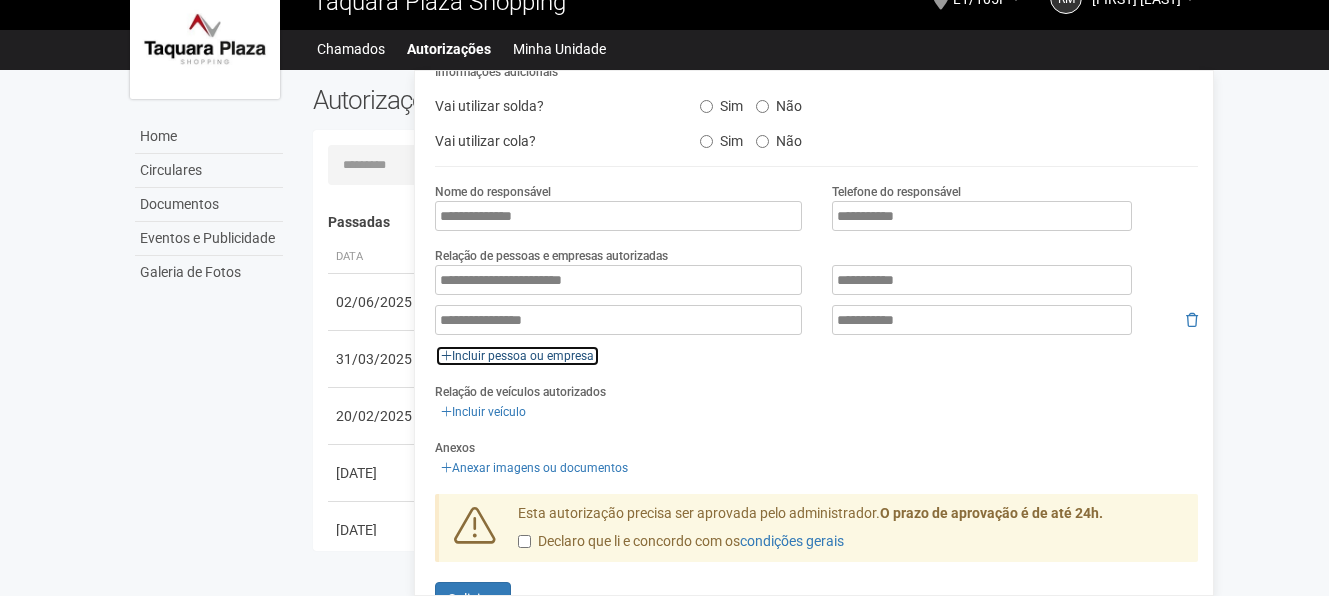 click on "Incluir pessoa ou empresa" at bounding box center (517, 356) 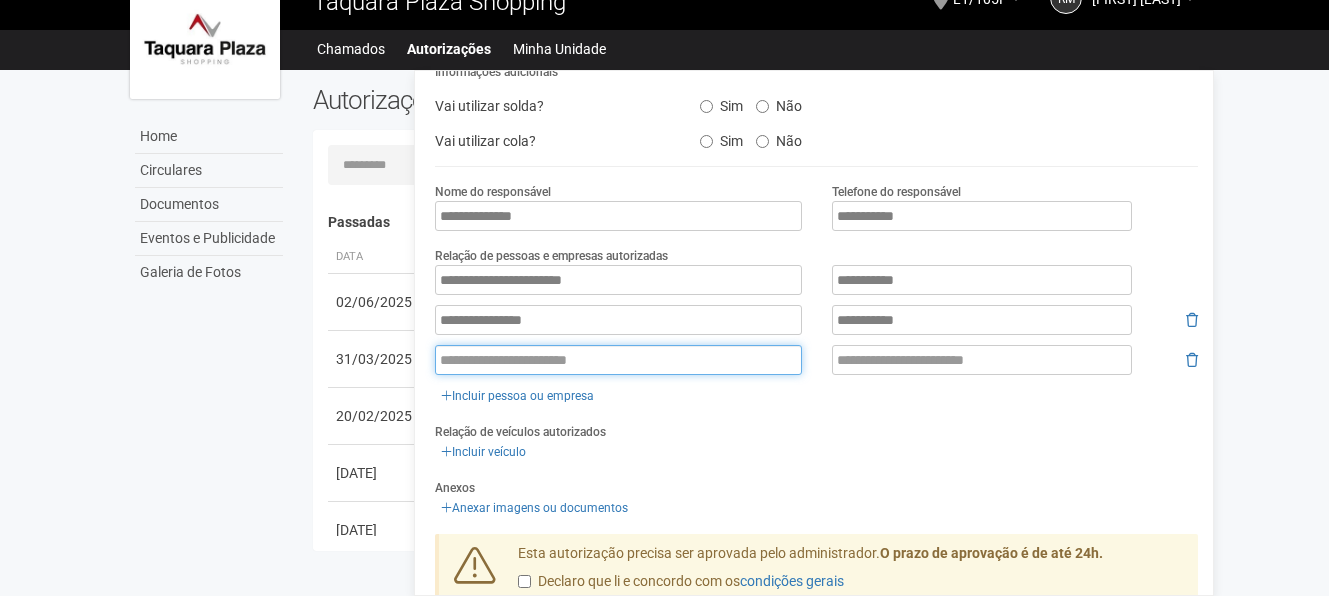 click at bounding box center (618, 360) 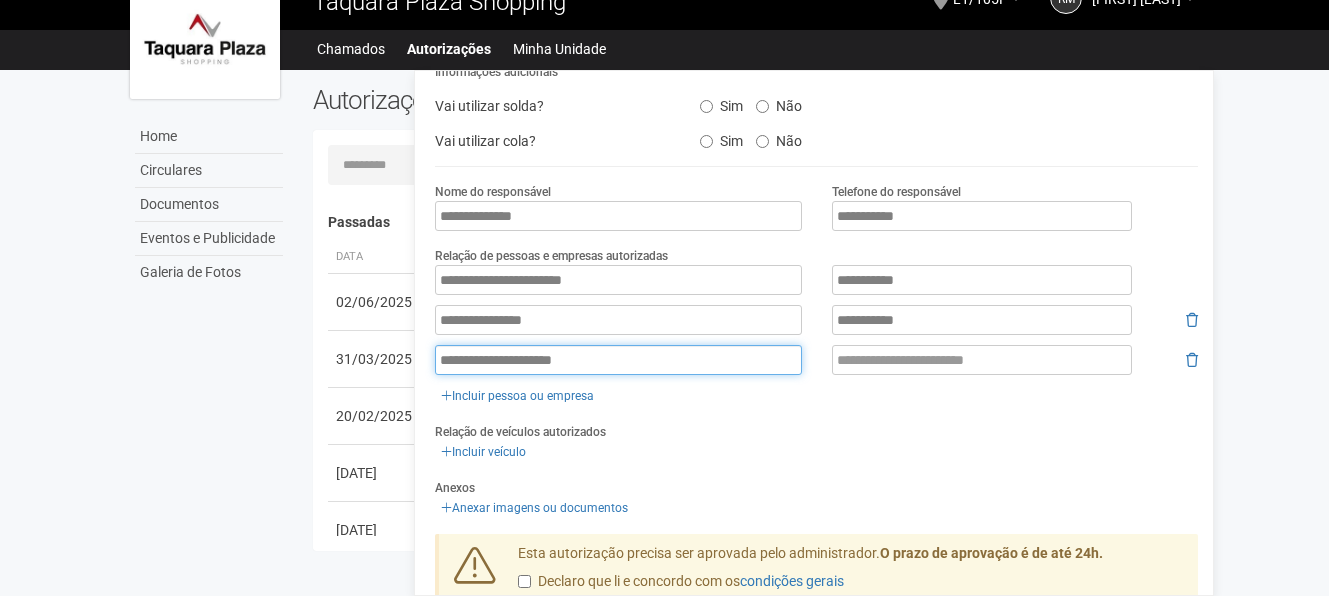type on "**********" 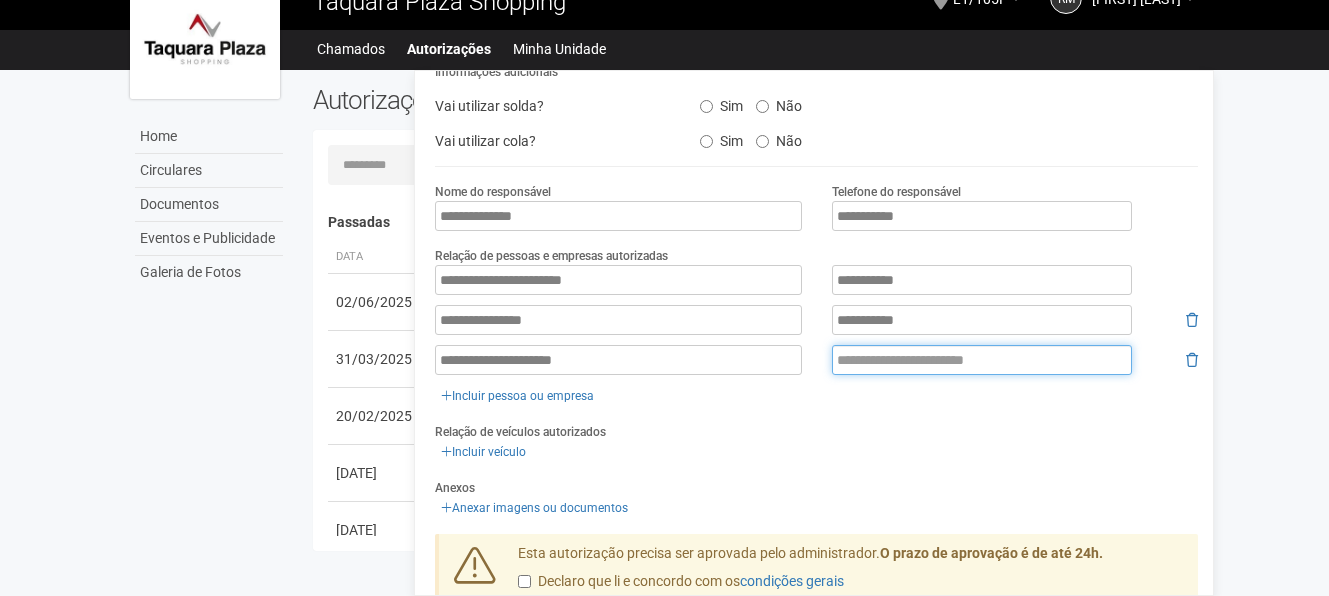 click at bounding box center [982, 360] 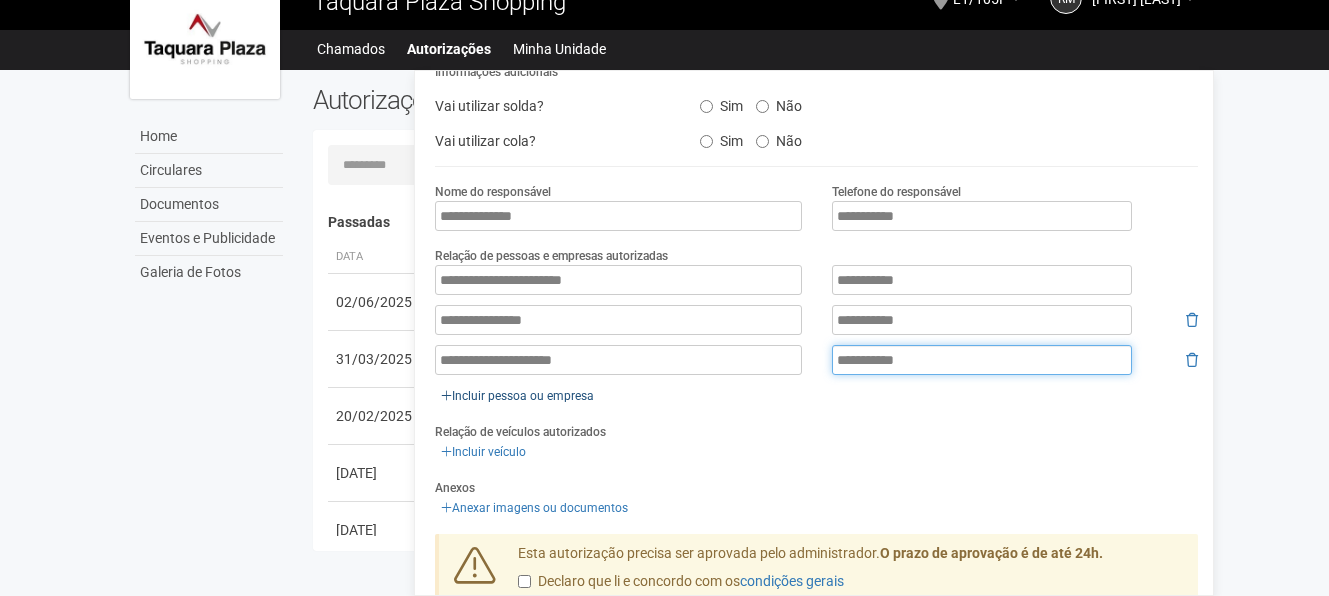 type on "**********" 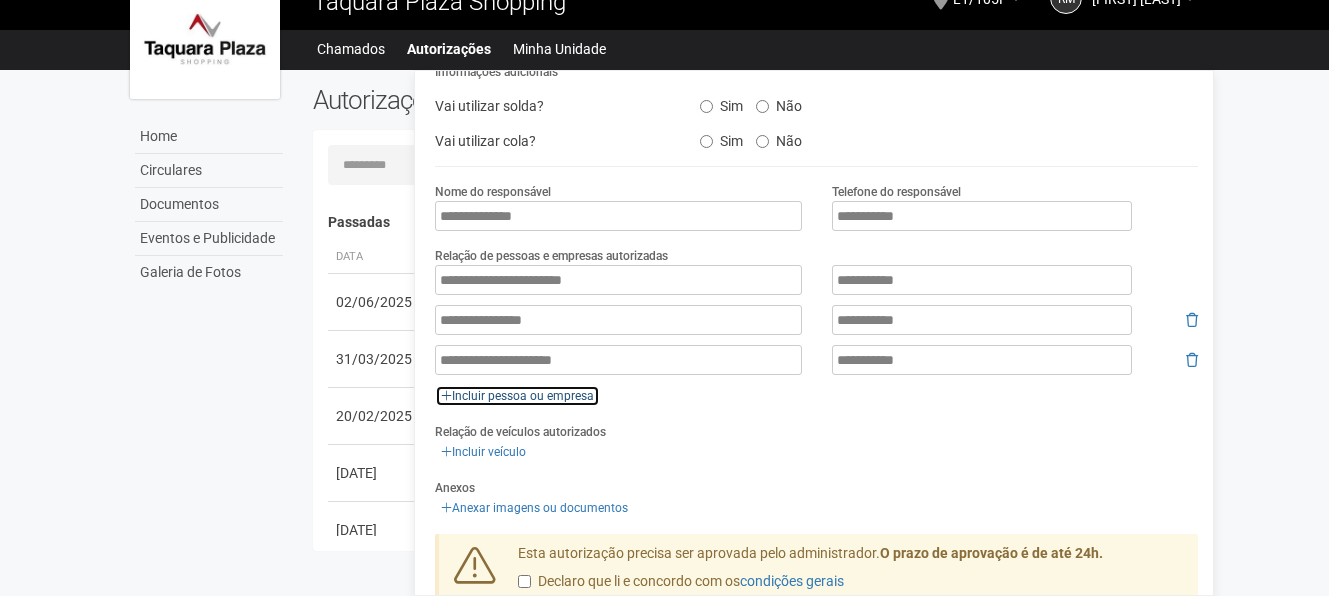 click on "Incluir pessoa ou empresa" at bounding box center [517, 396] 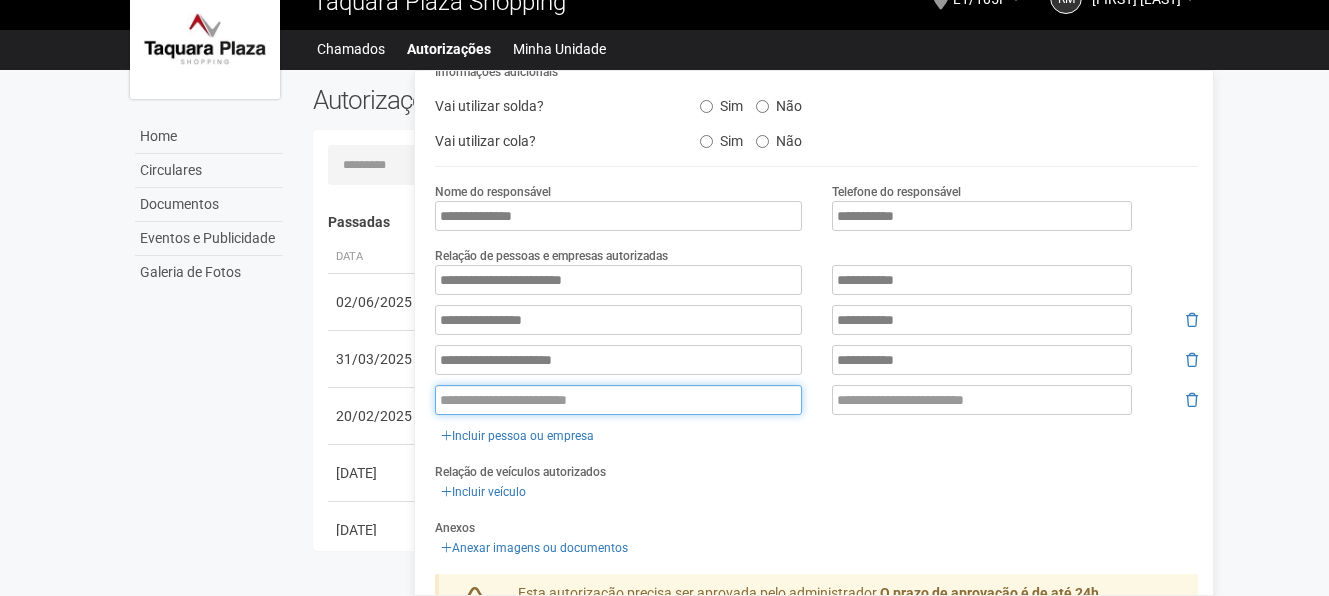 click at bounding box center (618, 400) 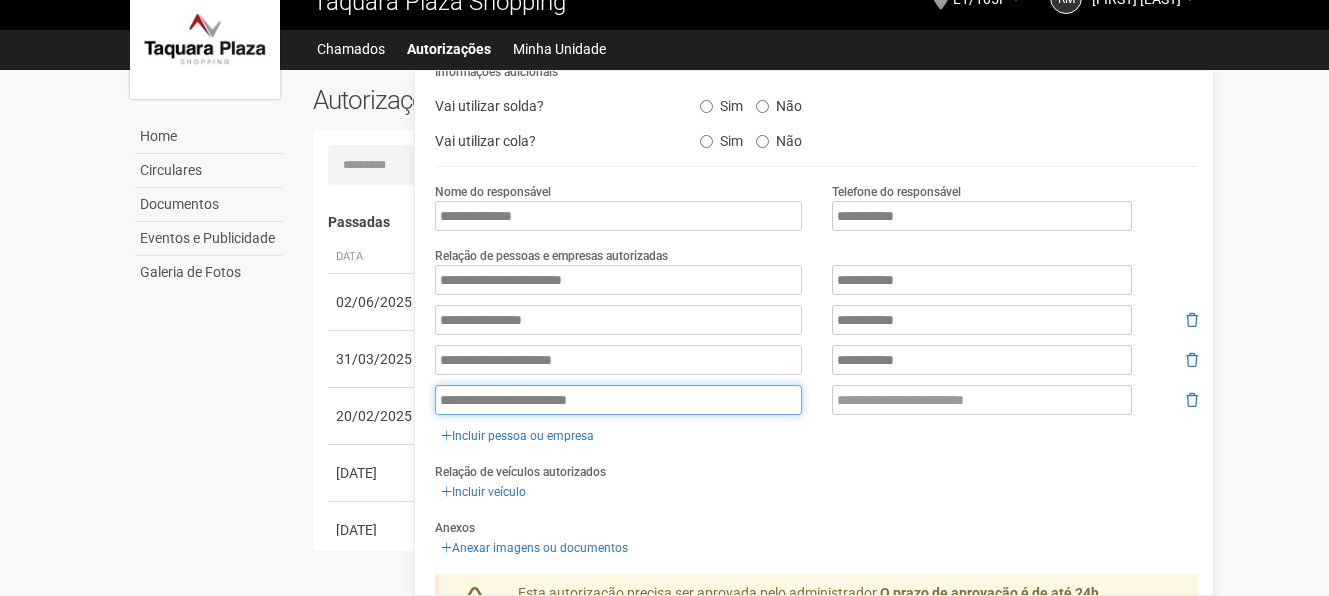 type on "**********" 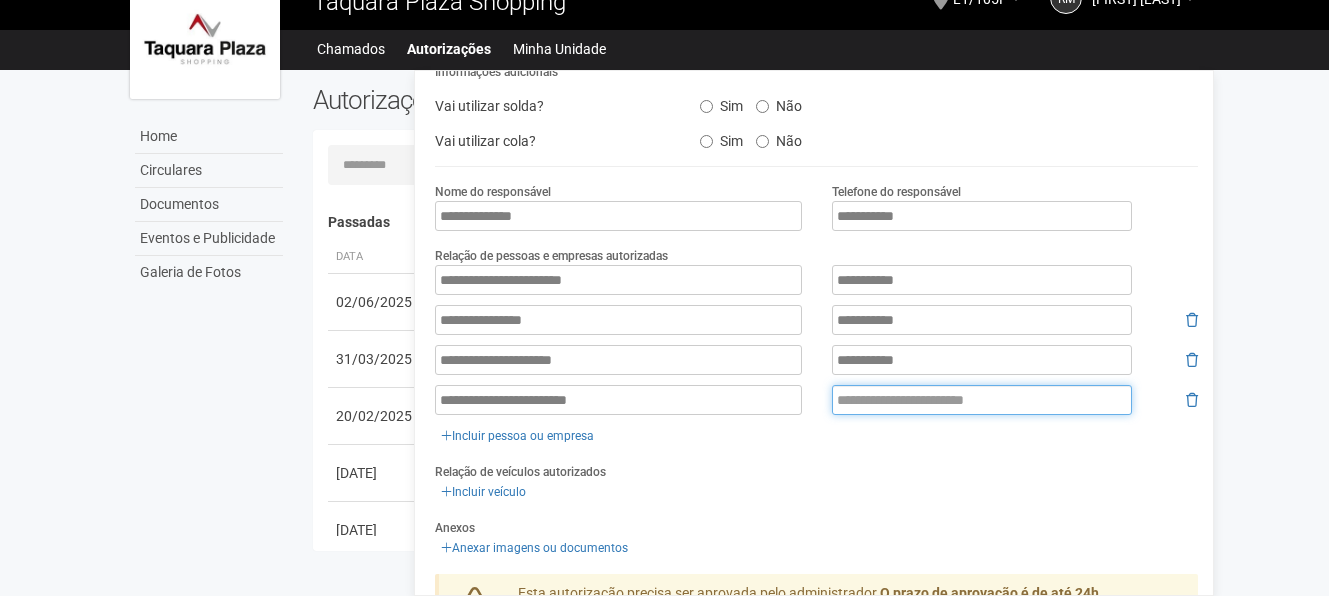click at bounding box center [982, 400] 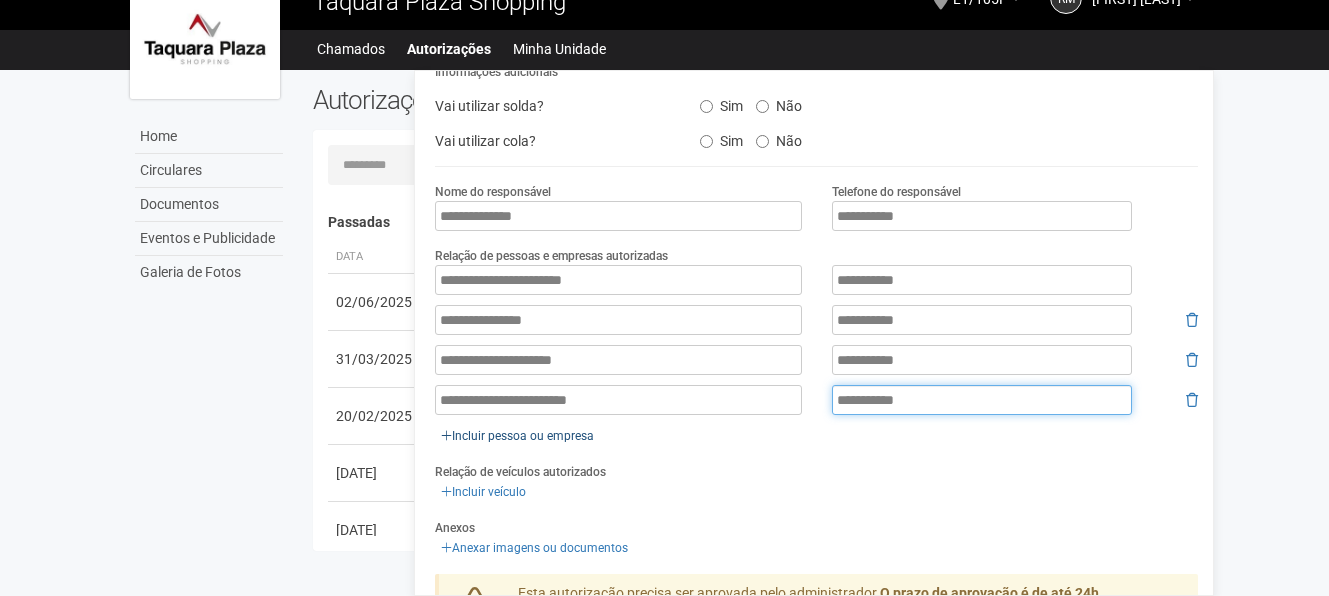 type on "**********" 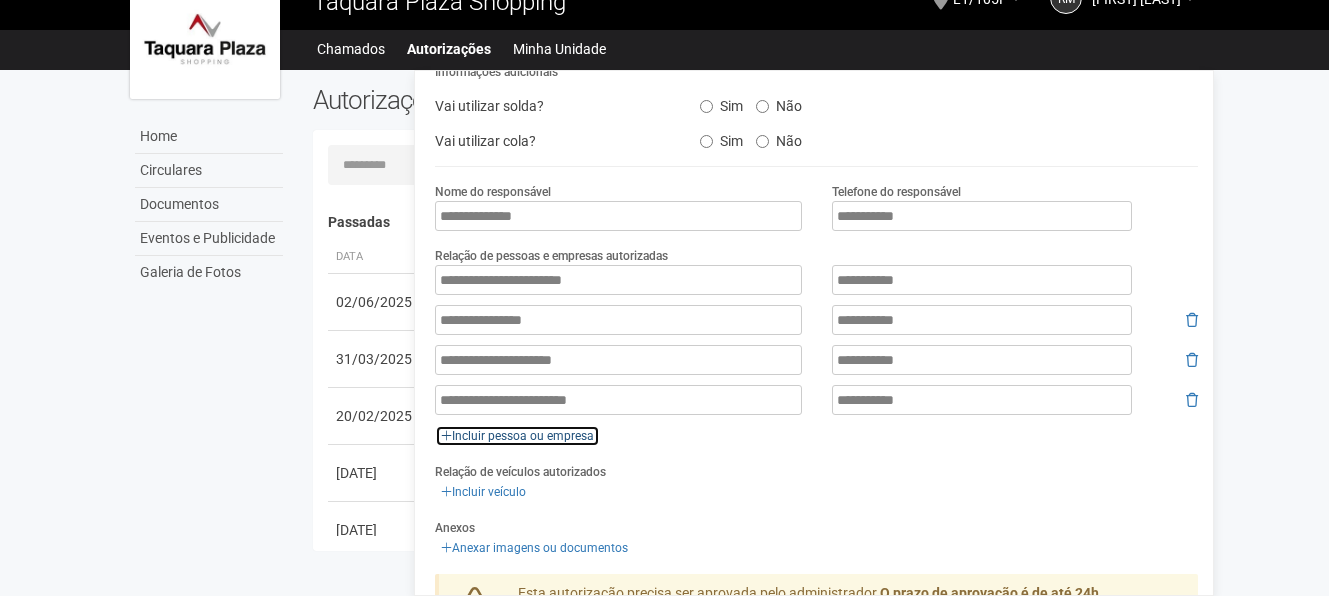 click on "Incluir pessoa ou empresa" at bounding box center (517, 436) 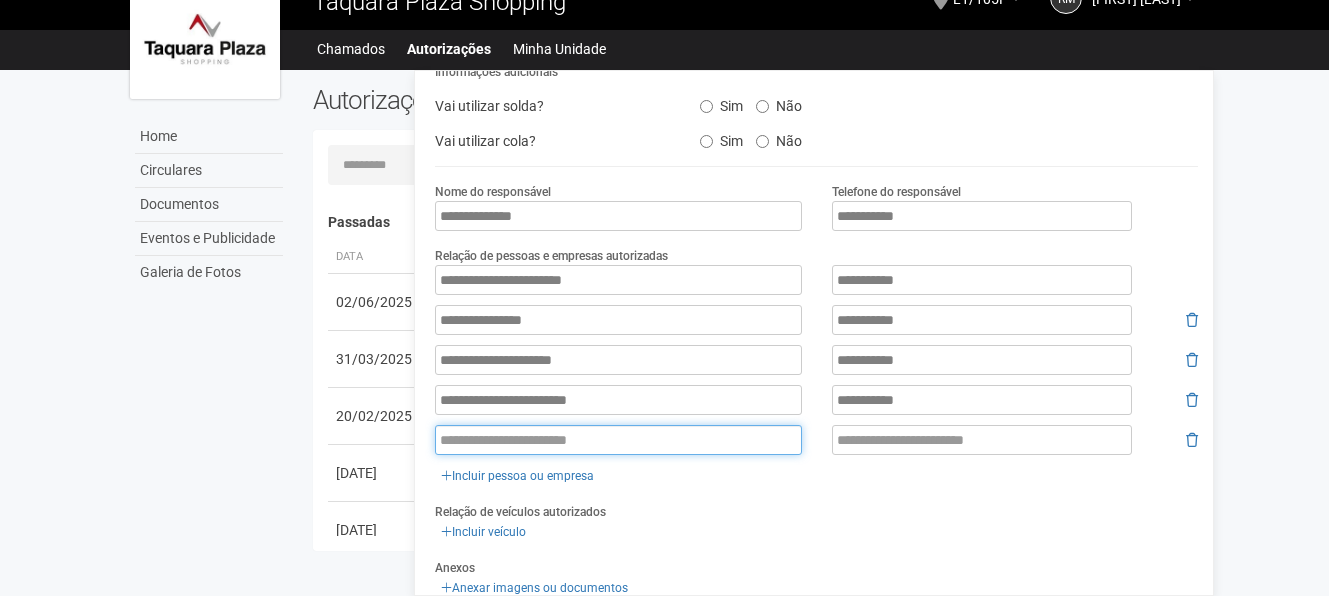 click at bounding box center [618, 440] 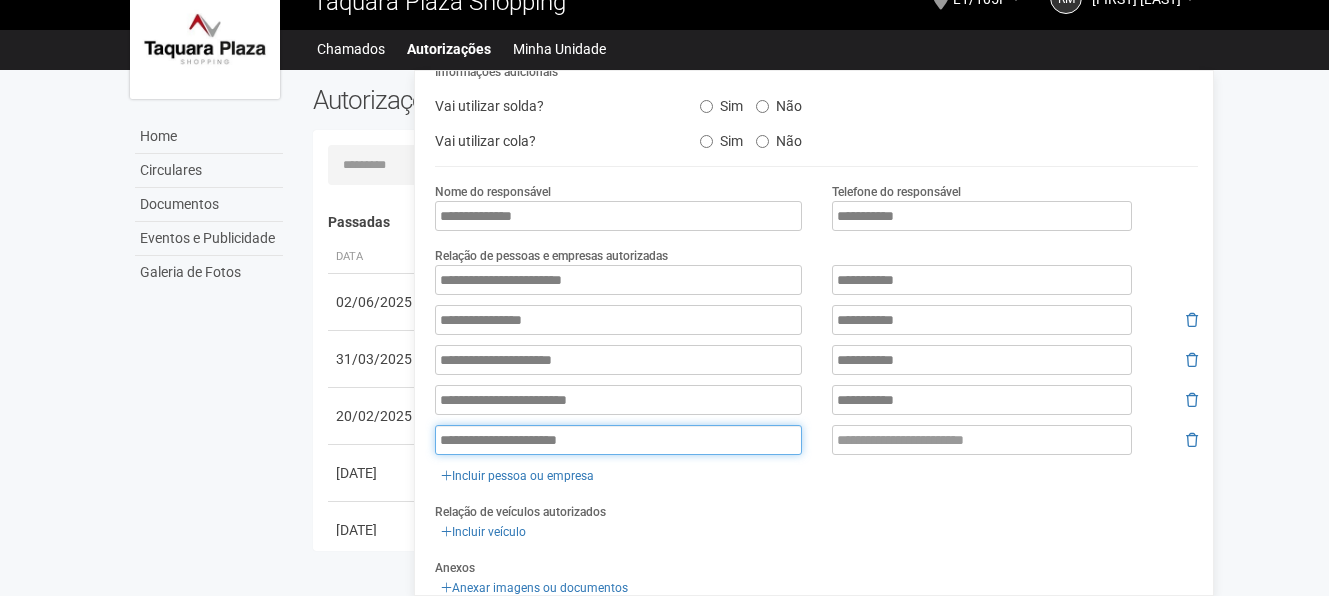 type on "**********" 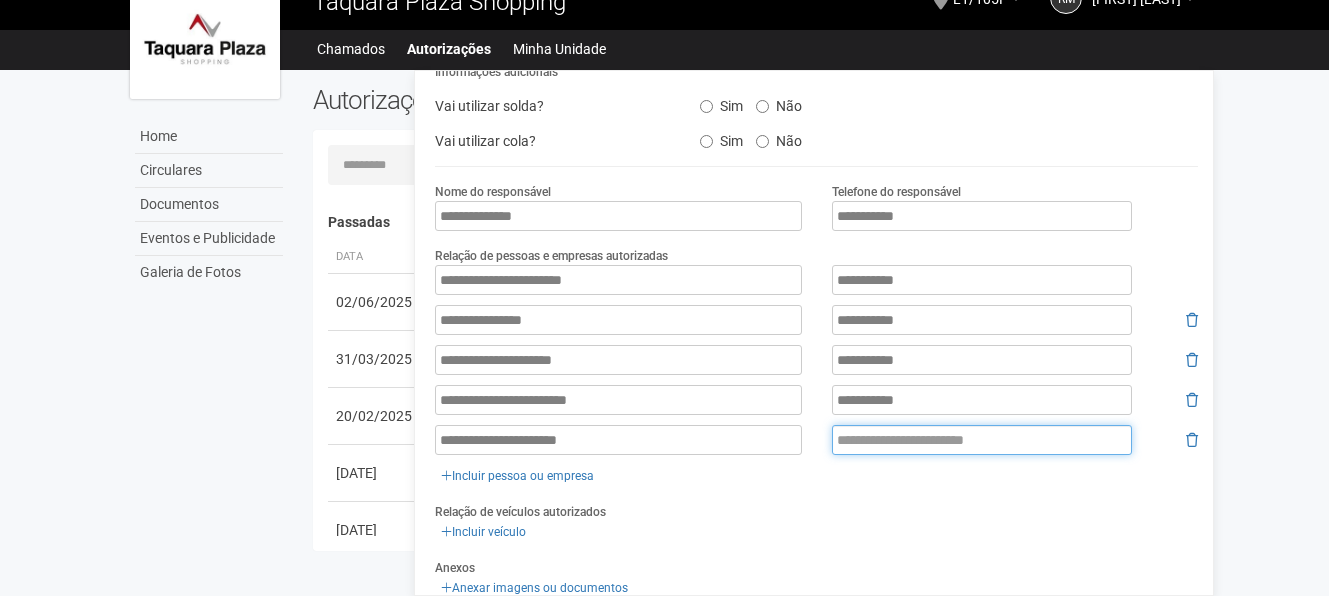 click at bounding box center [982, 440] 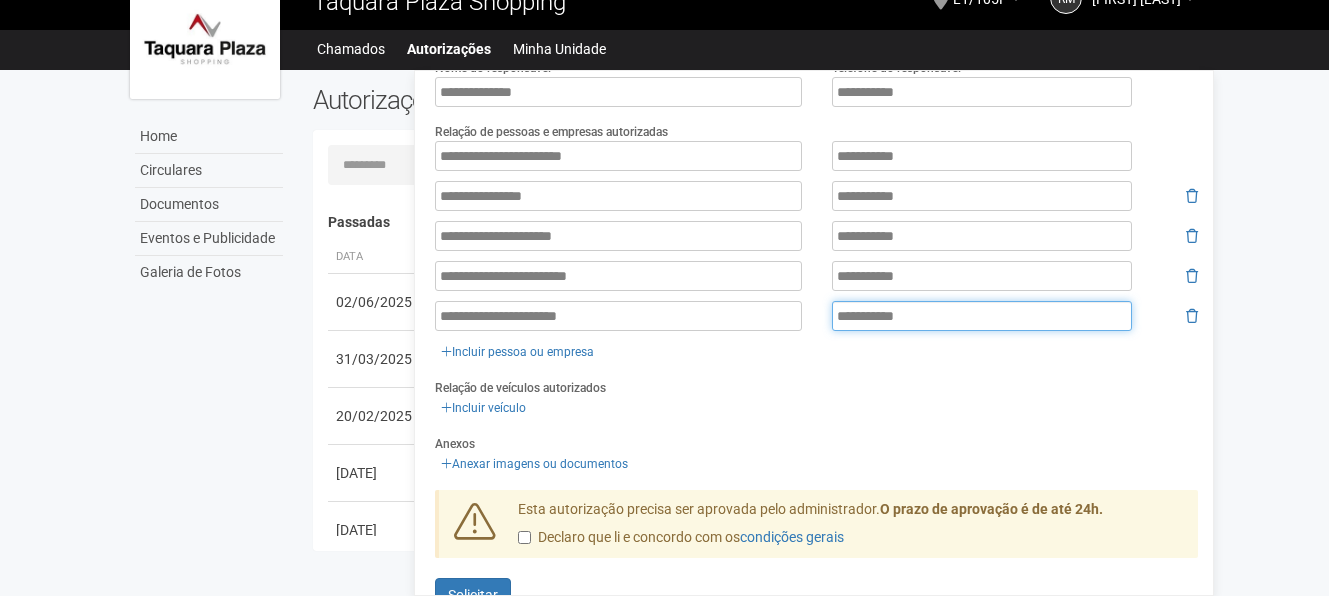 scroll, scrollTop: 466, scrollLeft: 0, axis: vertical 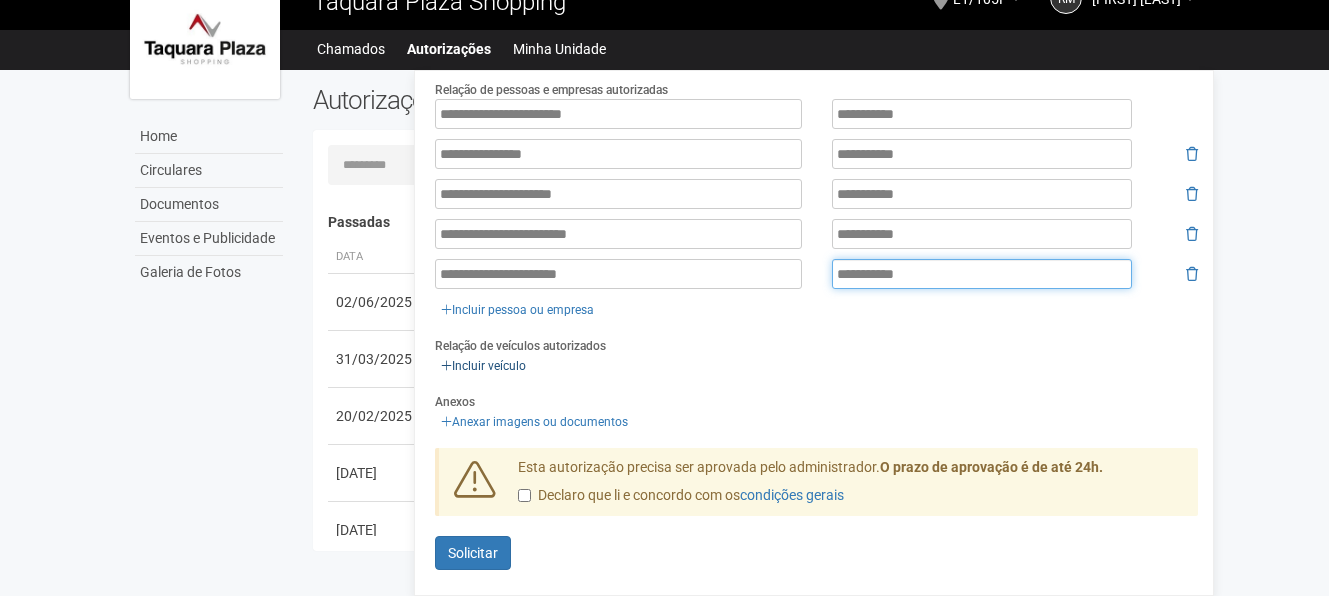 type on "**********" 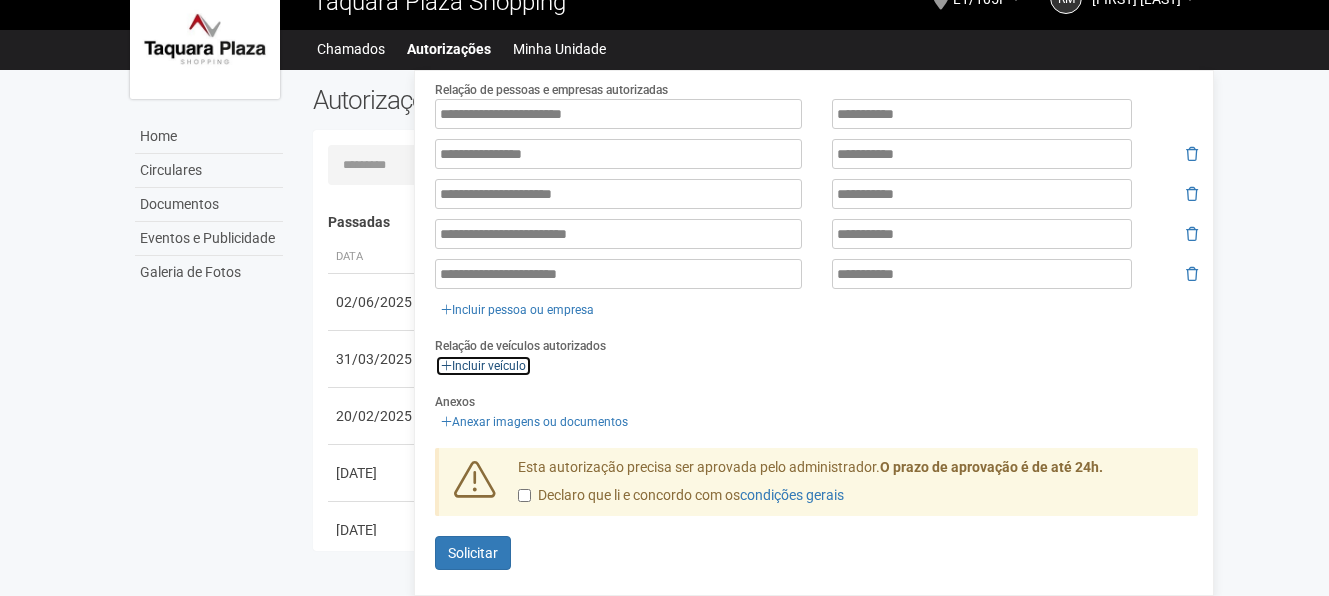 click on "Incluir veículo" at bounding box center [483, 366] 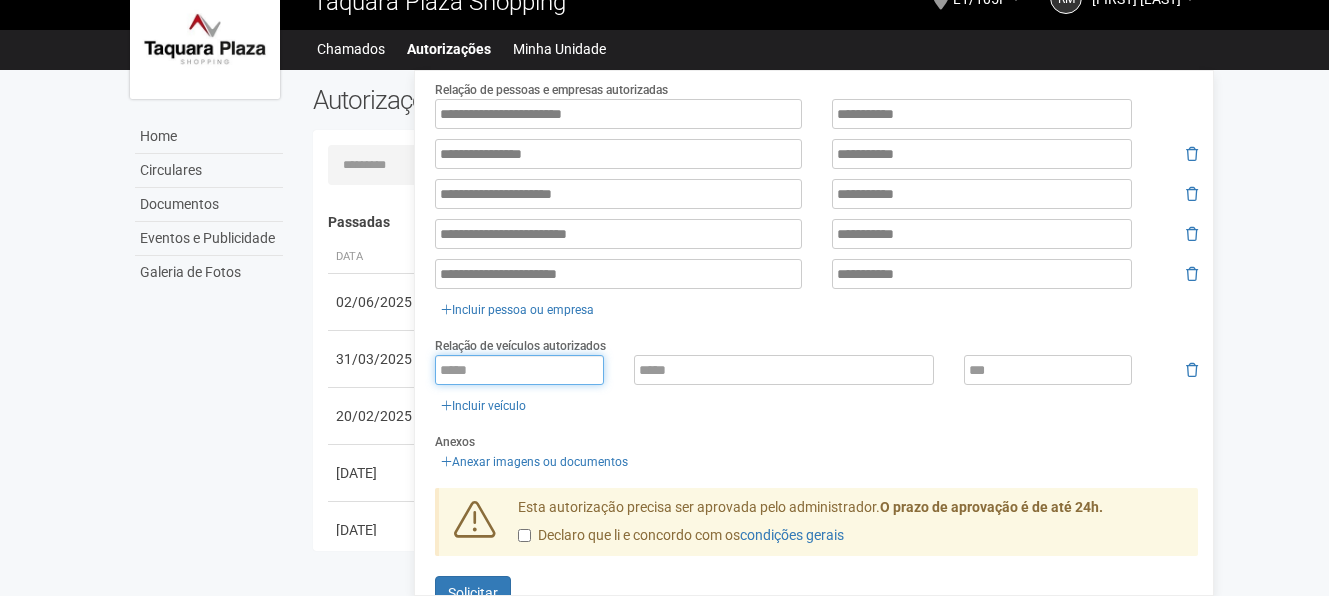 click at bounding box center [519, 370] 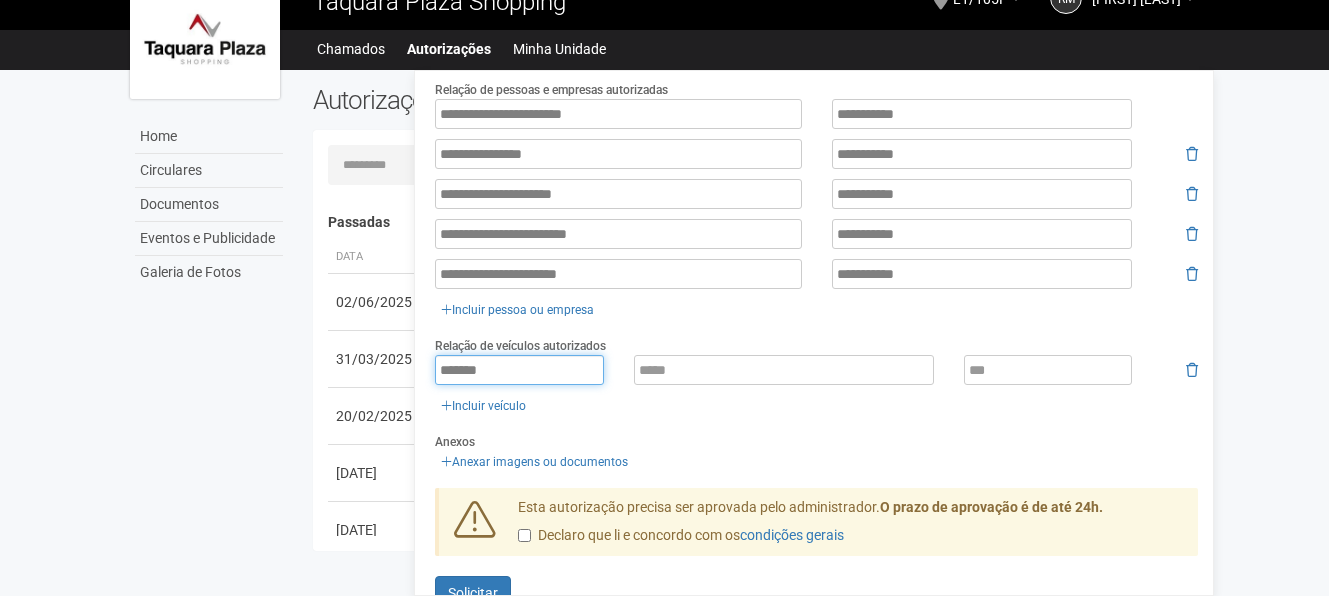type on "*******" 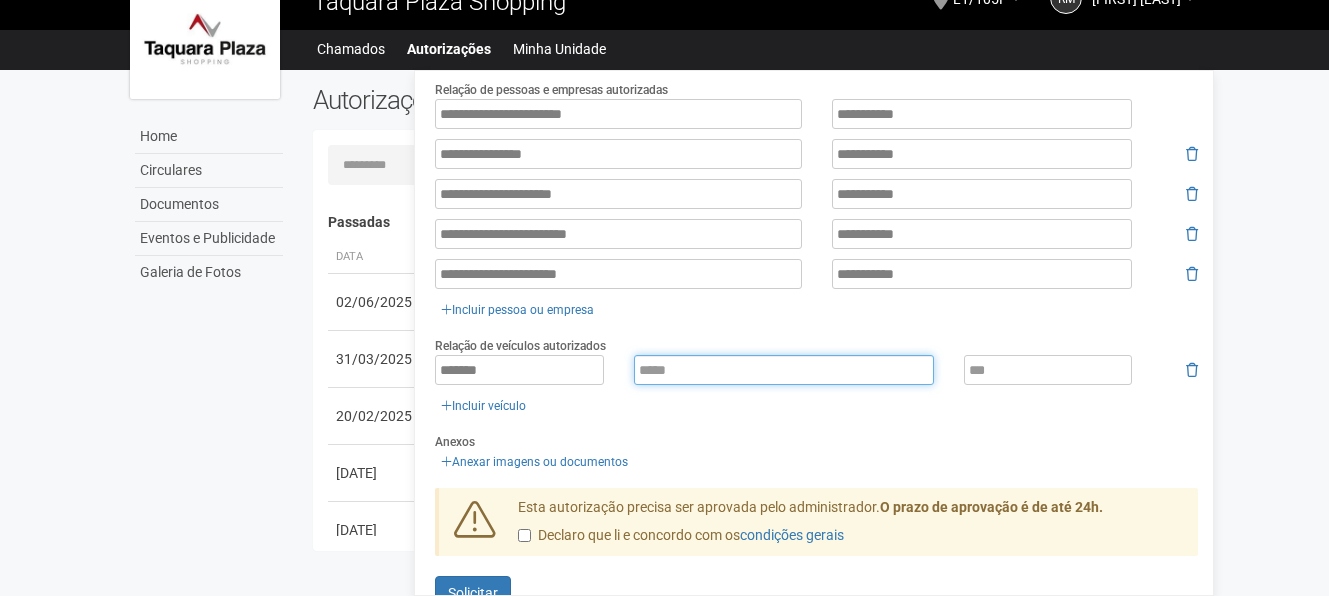 click at bounding box center [784, 370] 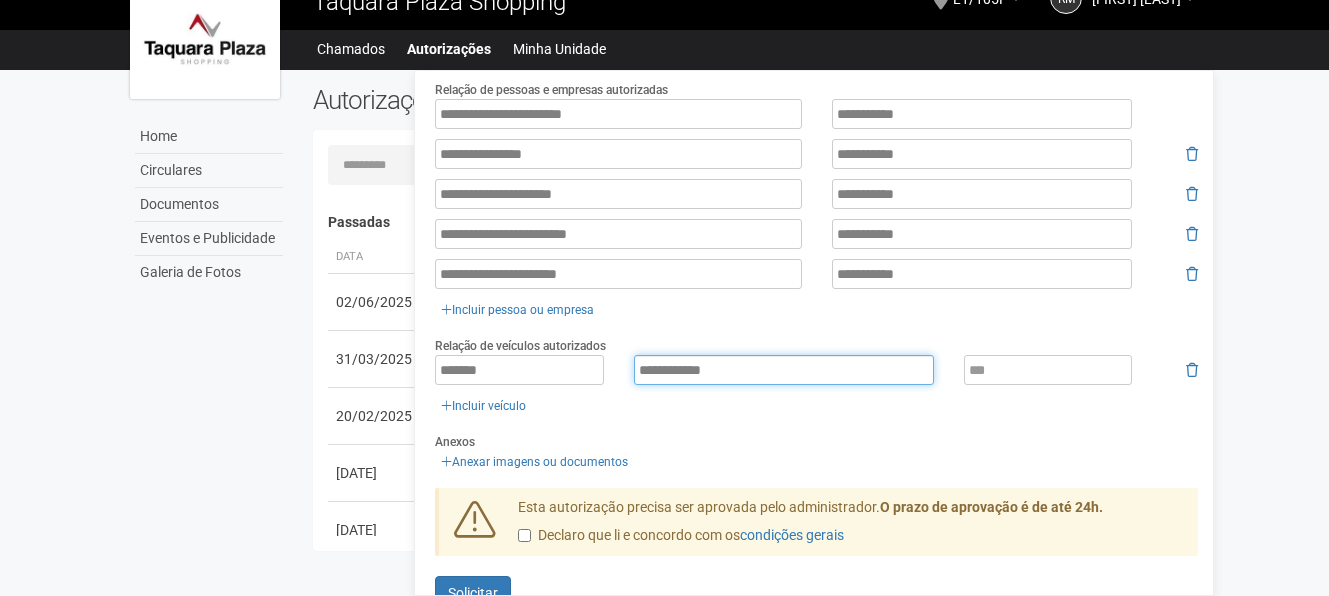type on "**********" 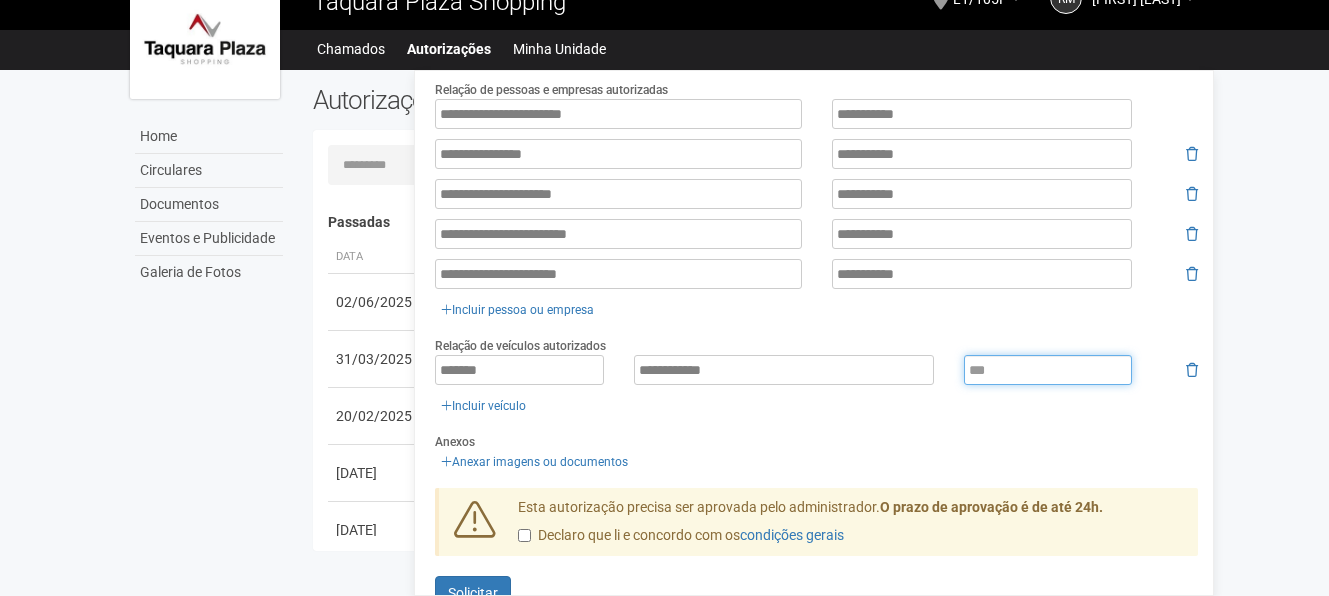 click at bounding box center [1048, 370] 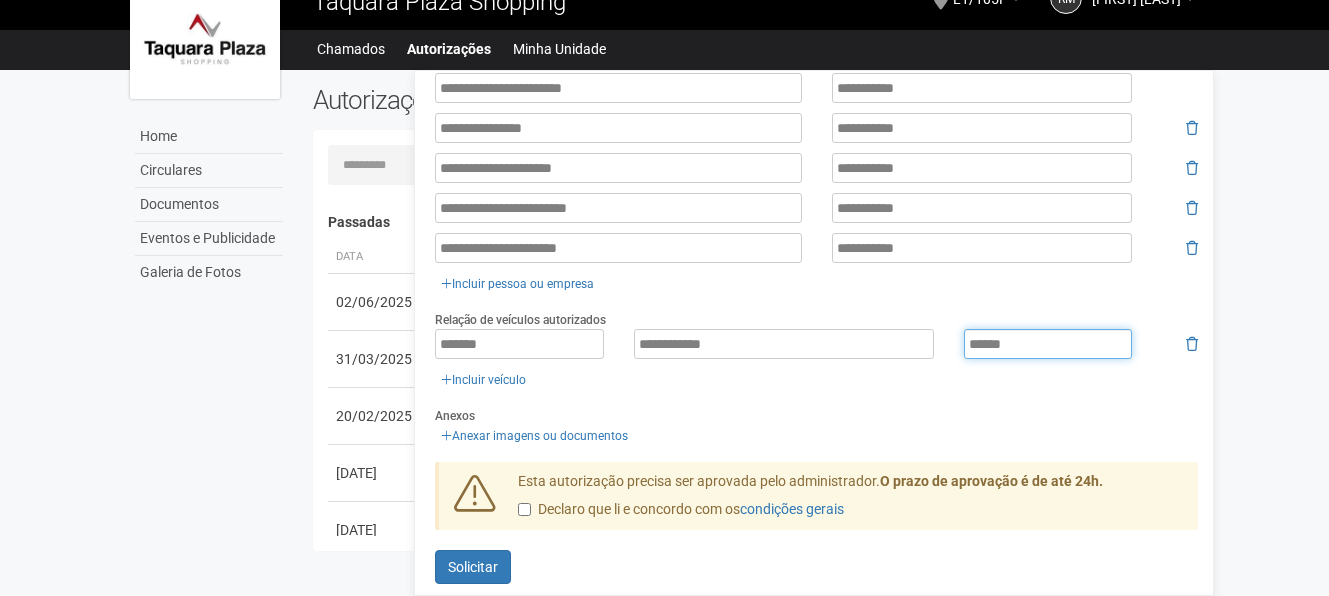scroll, scrollTop: 506, scrollLeft: 0, axis: vertical 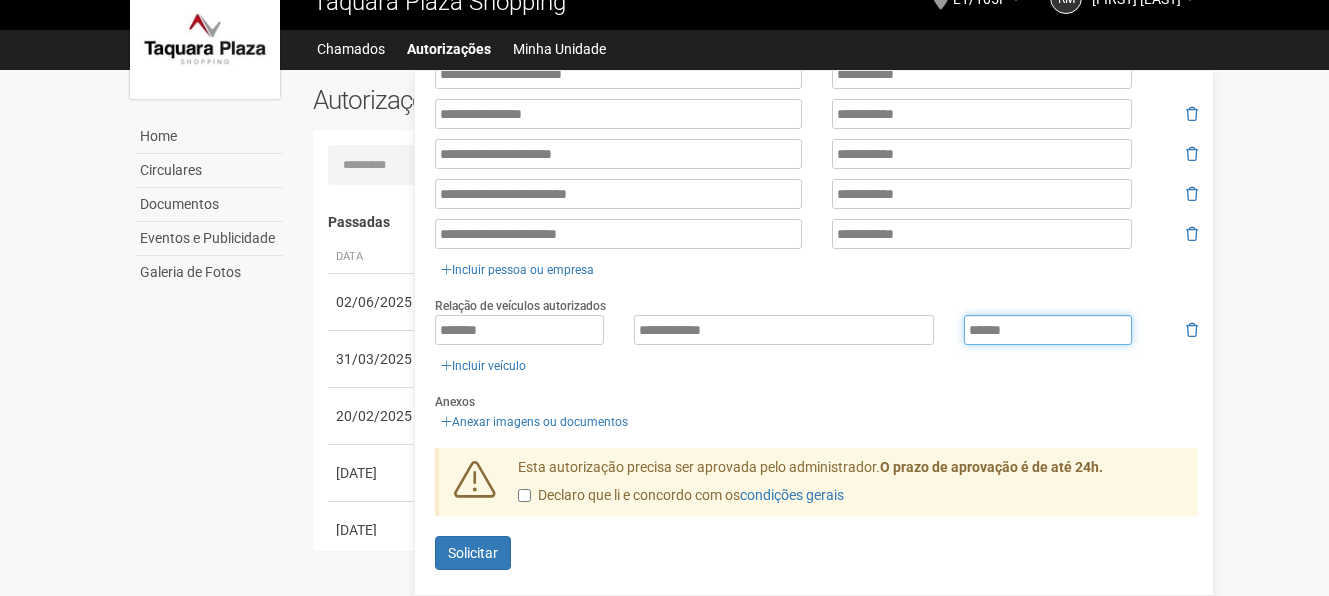 type on "******" 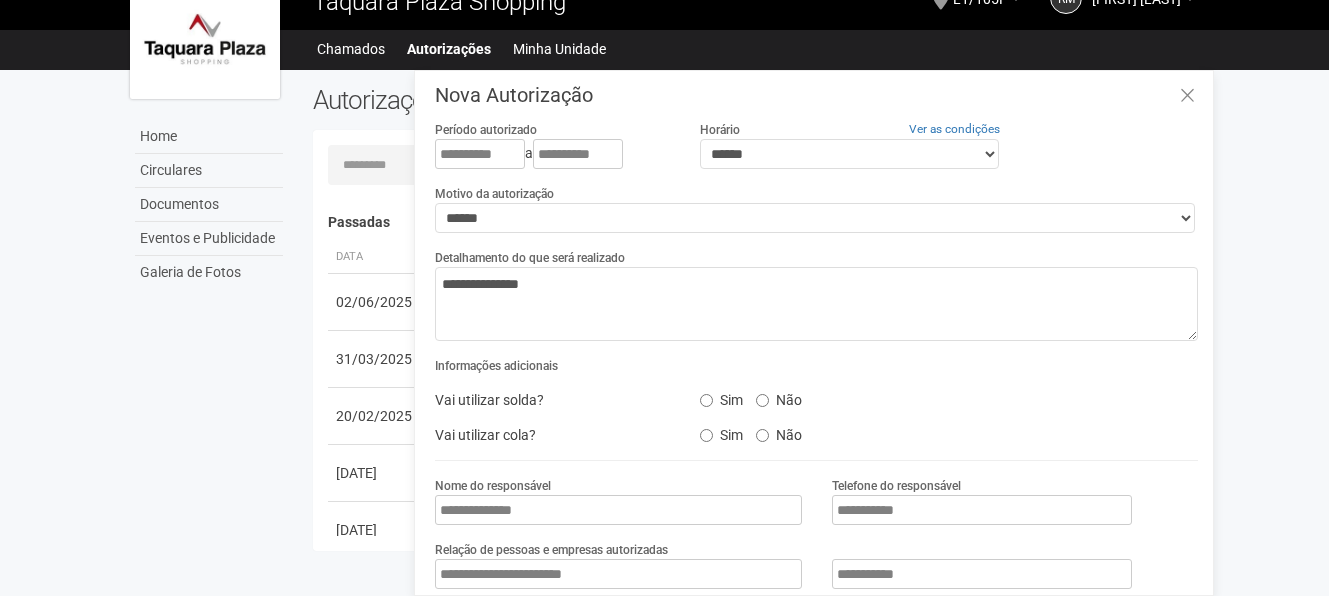 scroll, scrollTop: 0, scrollLeft: 0, axis: both 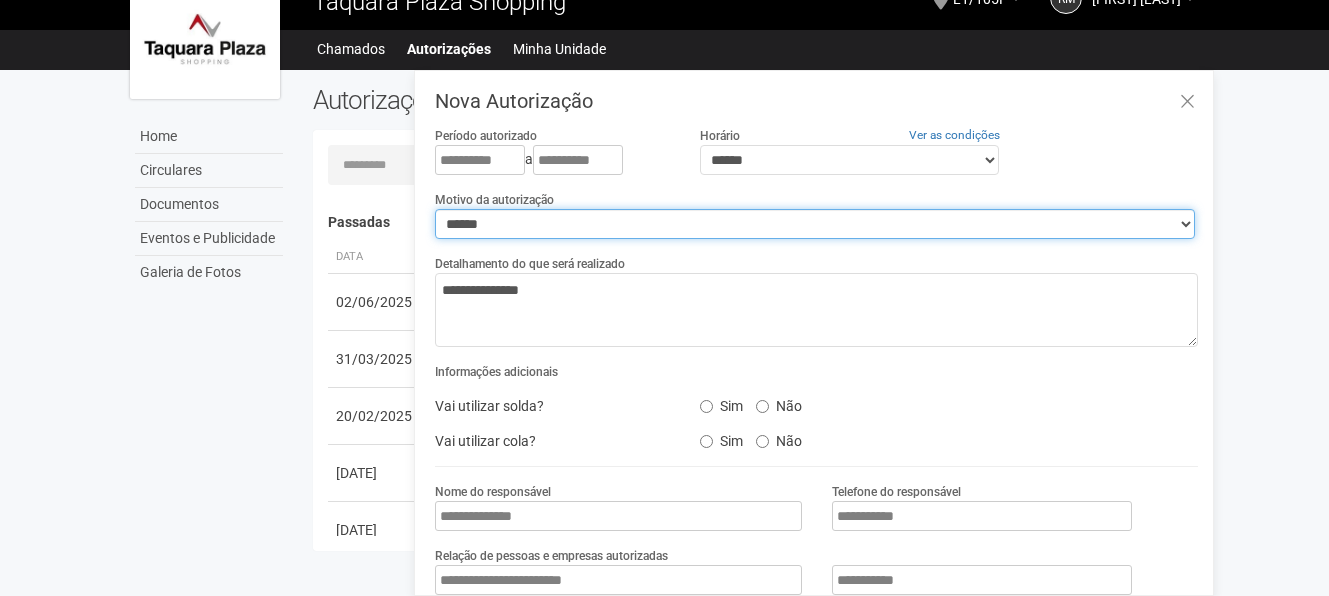 click on "**********" at bounding box center (815, 224) 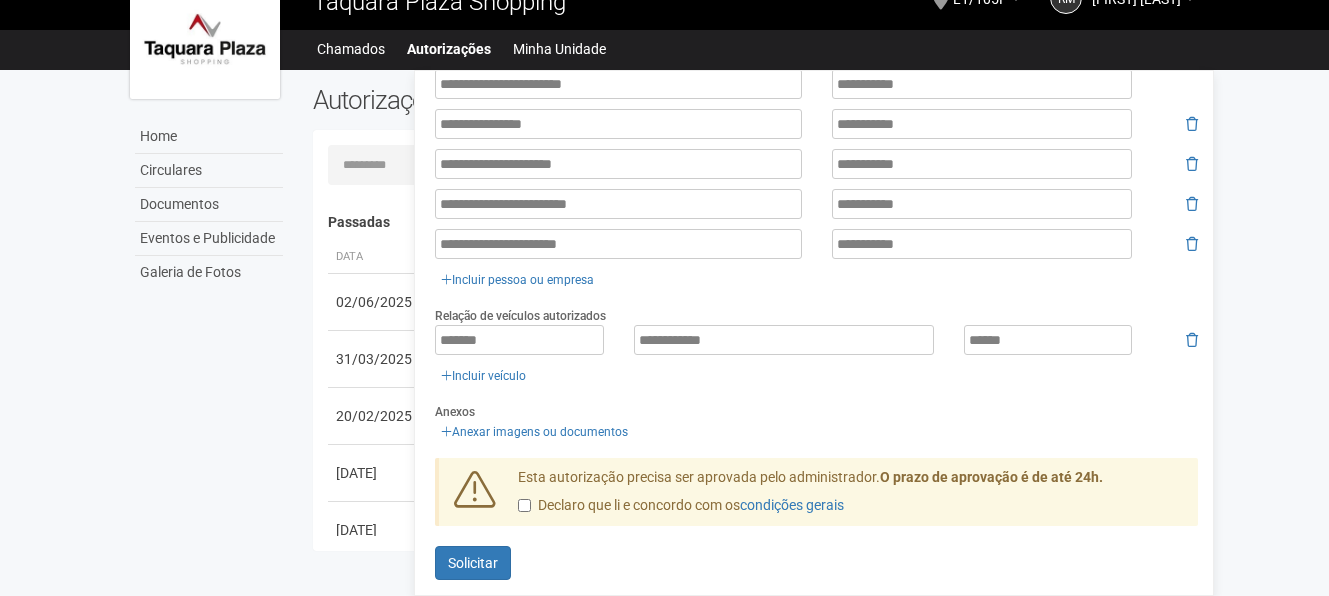 scroll, scrollTop: 506, scrollLeft: 0, axis: vertical 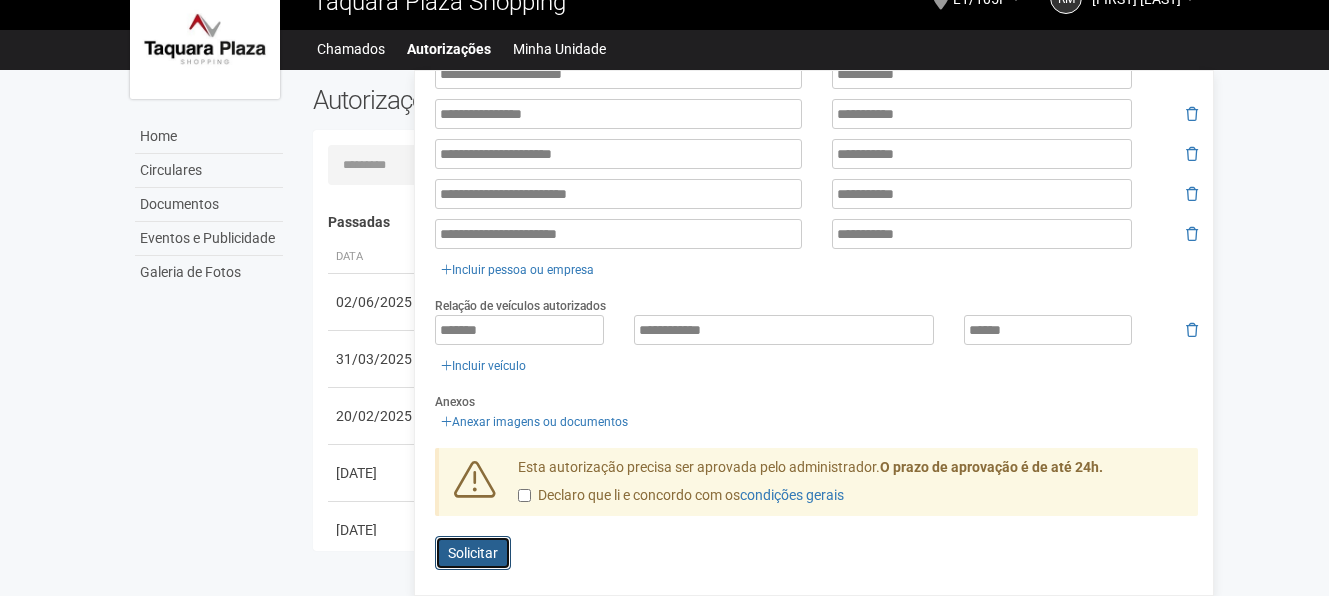 click on "Solicitar" at bounding box center [473, 553] 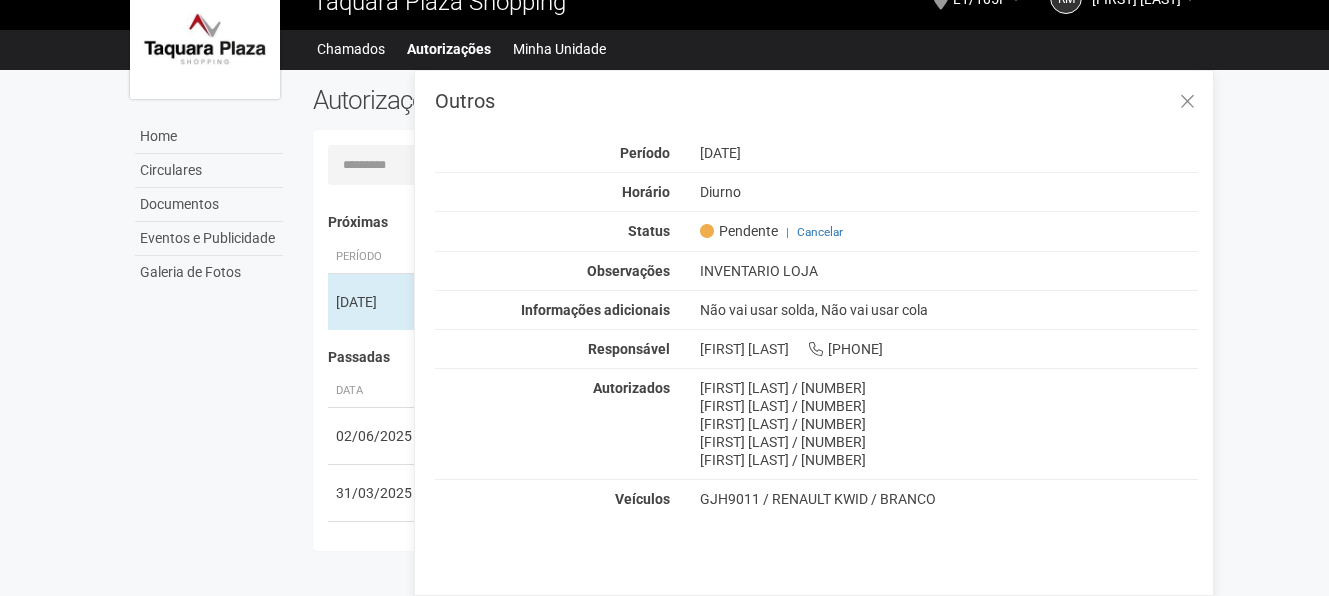 scroll, scrollTop: 0, scrollLeft: 0, axis: both 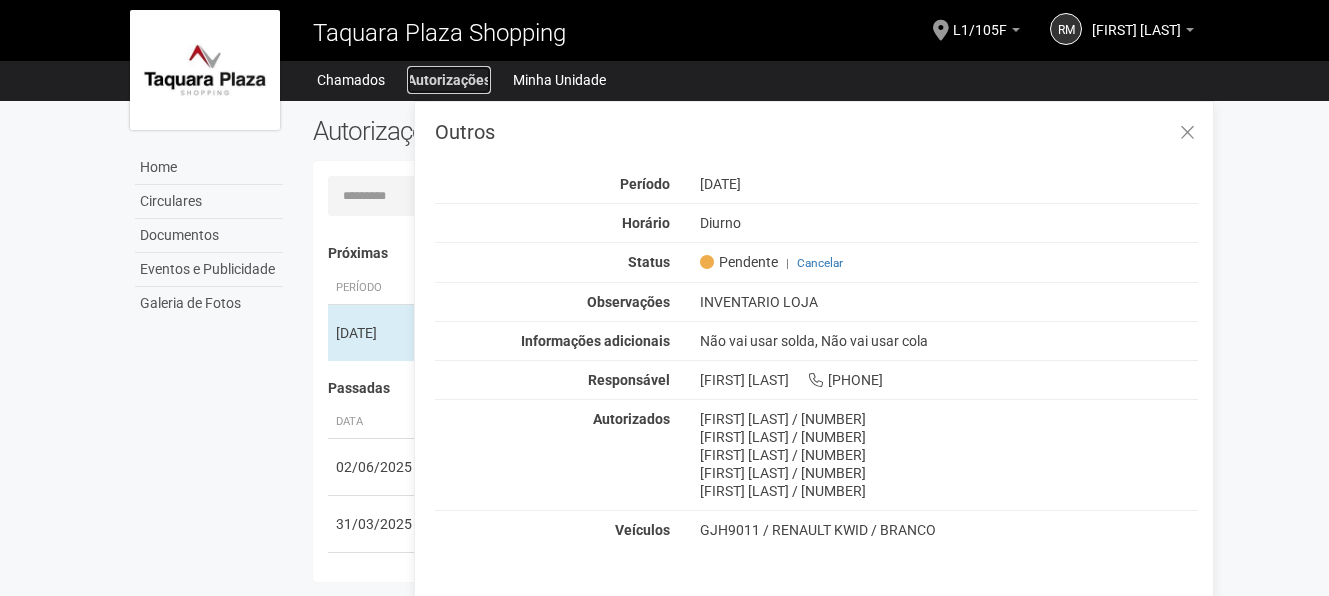click on "Autorizações" at bounding box center (449, 80) 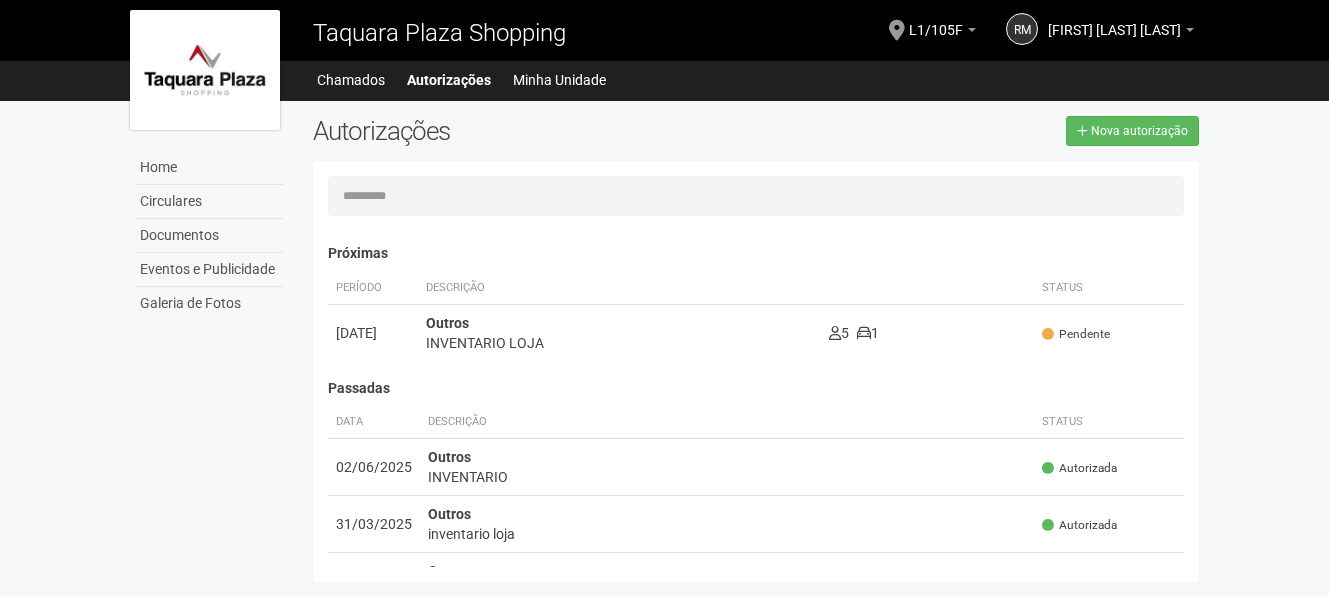 scroll, scrollTop: 0, scrollLeft: 0, axis: both 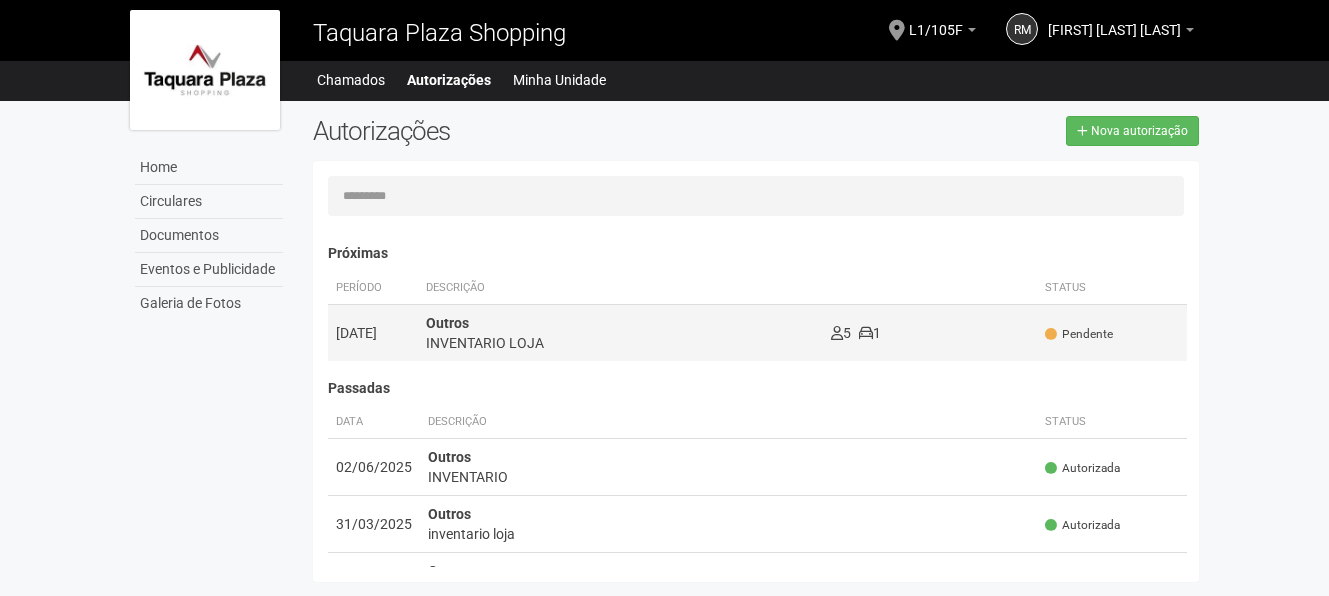 click on "Pendente" at bounding box center (1079, 334) 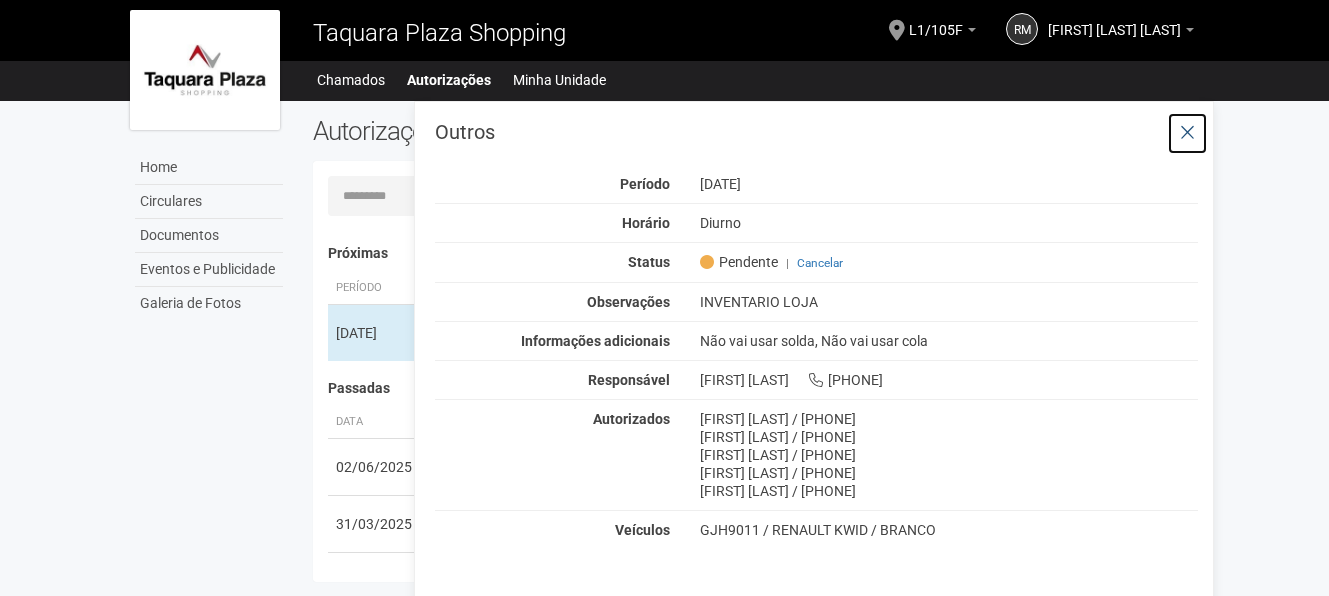 click at bounding box center [1187, 133] 